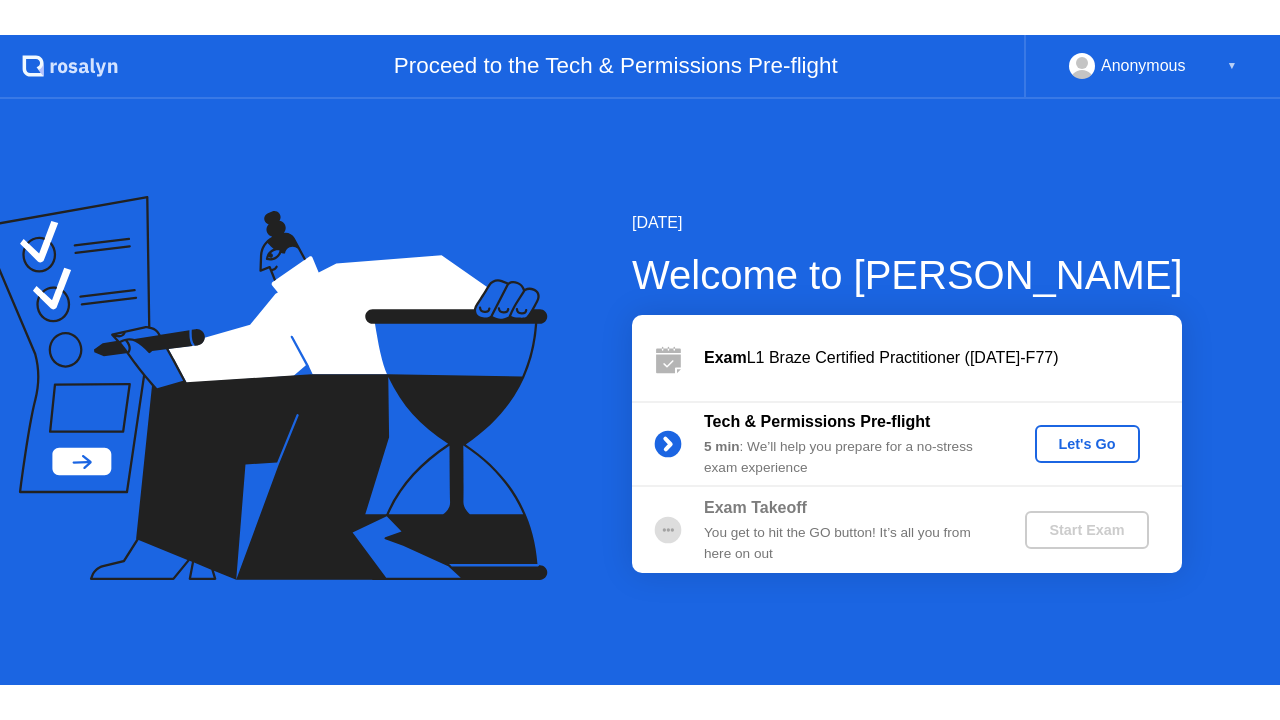 scroll, scrollTop: 0, scrollLeft: 0, axis: both 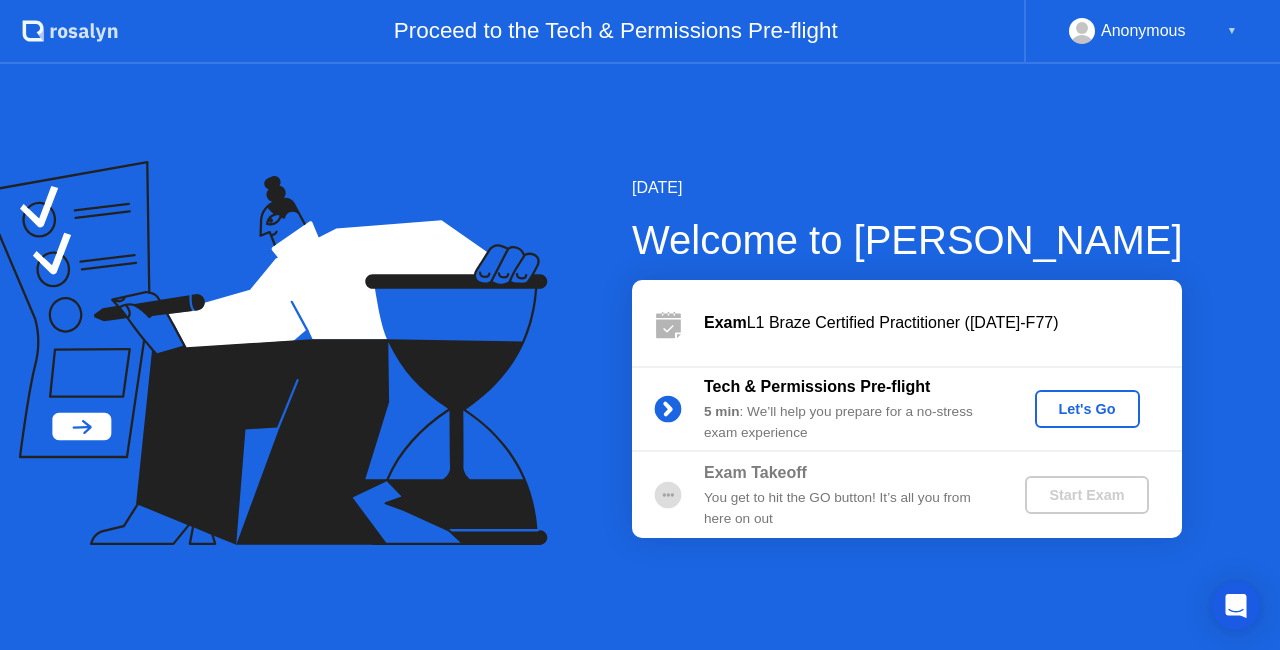 click on "Let's Go" 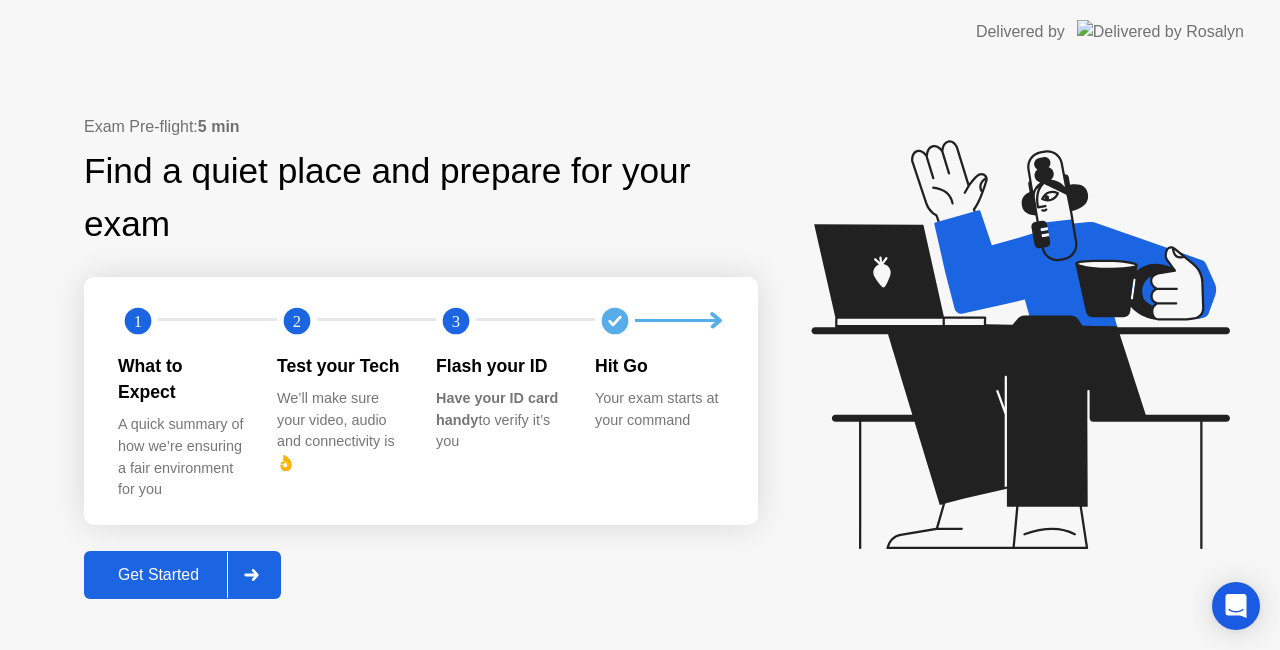 click on "Get Started" 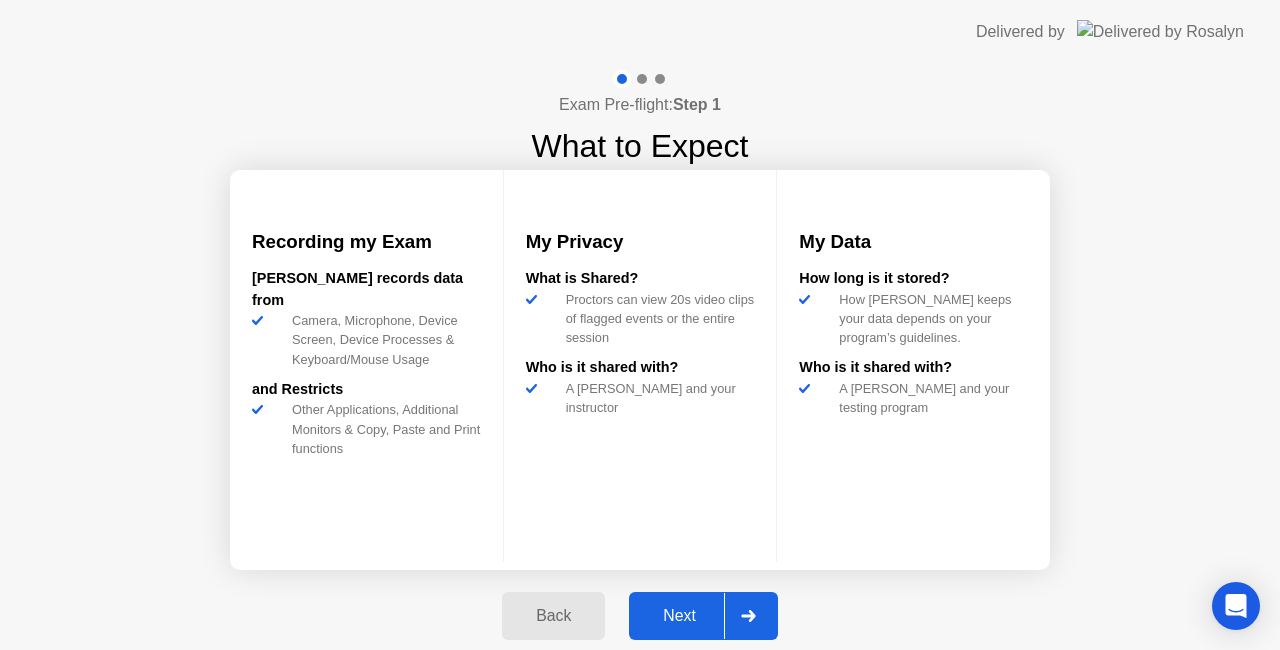 click on "Next" 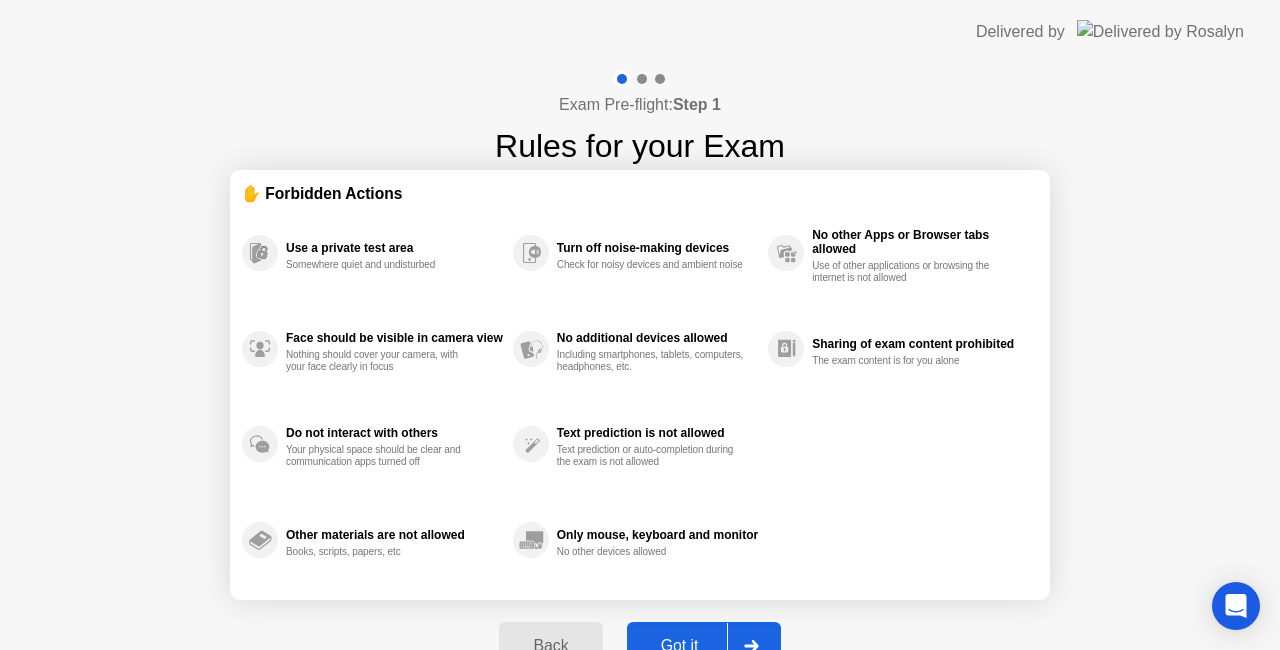 click on "Use a private test area Somewhere quiet and undisturbed Face should be visible in camera view Nothing should cover your camera, with your face clearly in focus Do not interact with others Your physical space should be clear and communication apps turned off Other materials are not allowed Books, scripts, papers, etc Turn off noise-making devices Check for noisy devices and ambient noise No additional devices allowed Including smartphones, tablets, computers, headphones, etc. Text prediction is not allowed Text prediction or auto-completion during the exam is not allowed Only mouse, keyboard and monitor No other devices allowed No other Apps or Browser tabs allowed Use of other applications or browsing the internet is not allowed Sharing of exam content prohibited The exam content is for you alone" 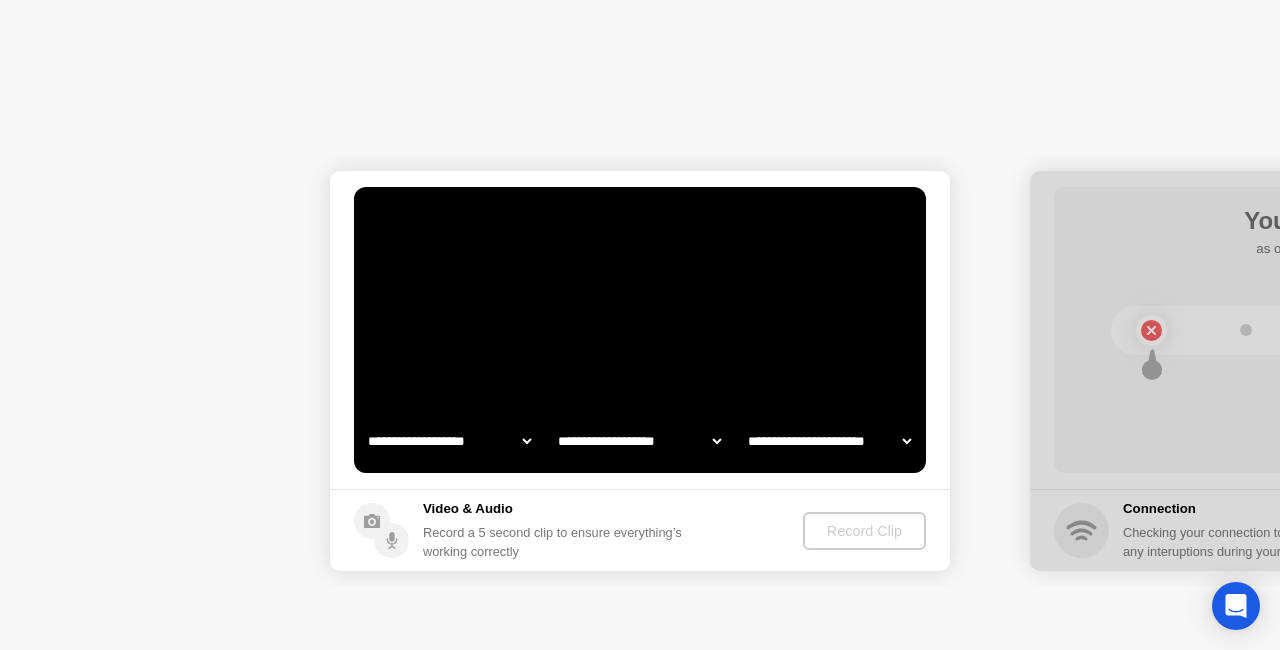select on "**********" 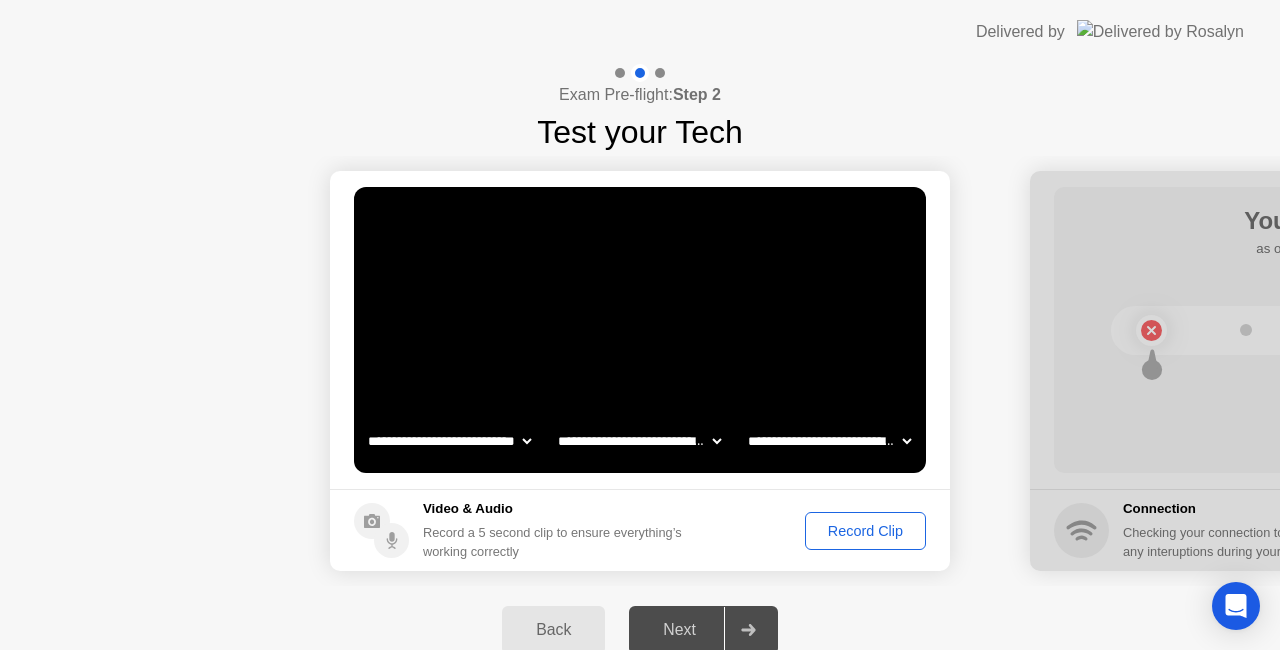 click on "Record Clip" 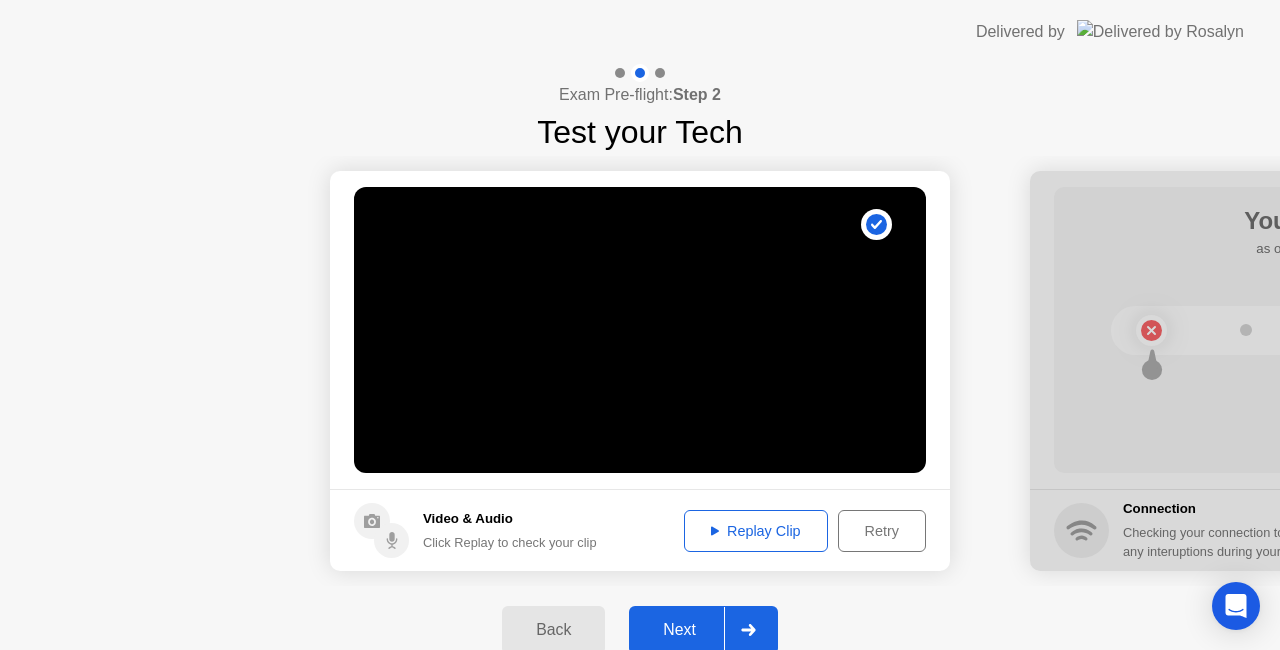 click on "Next" 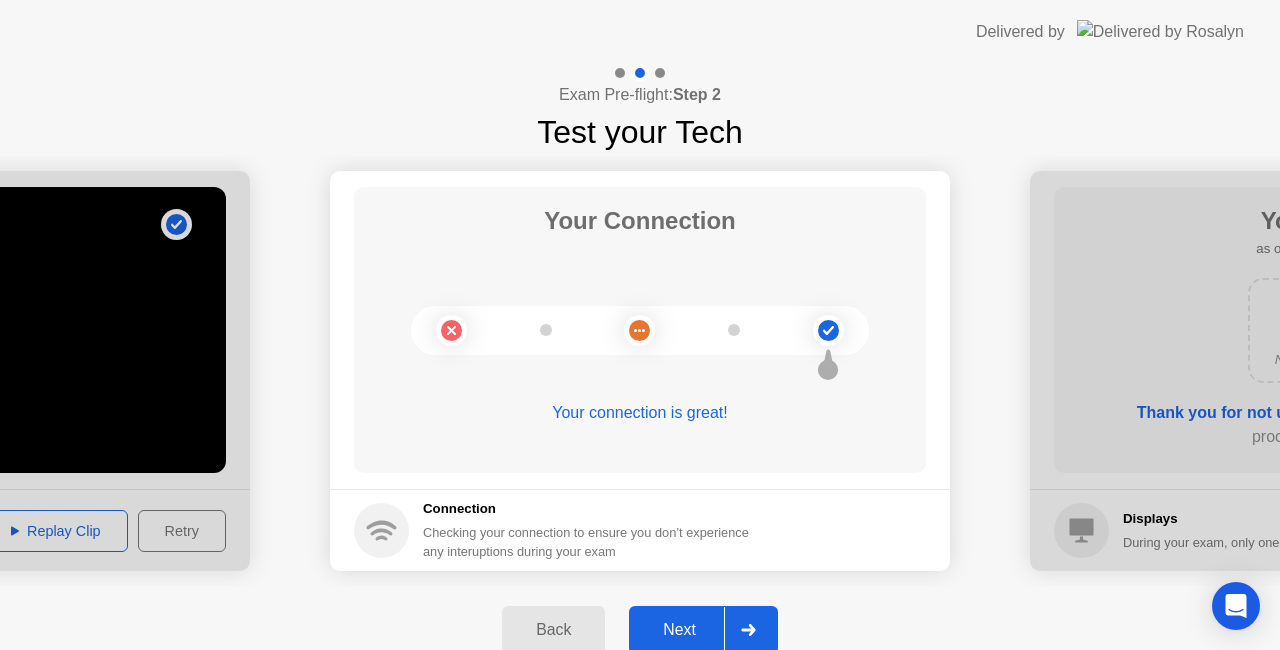click on "Next" 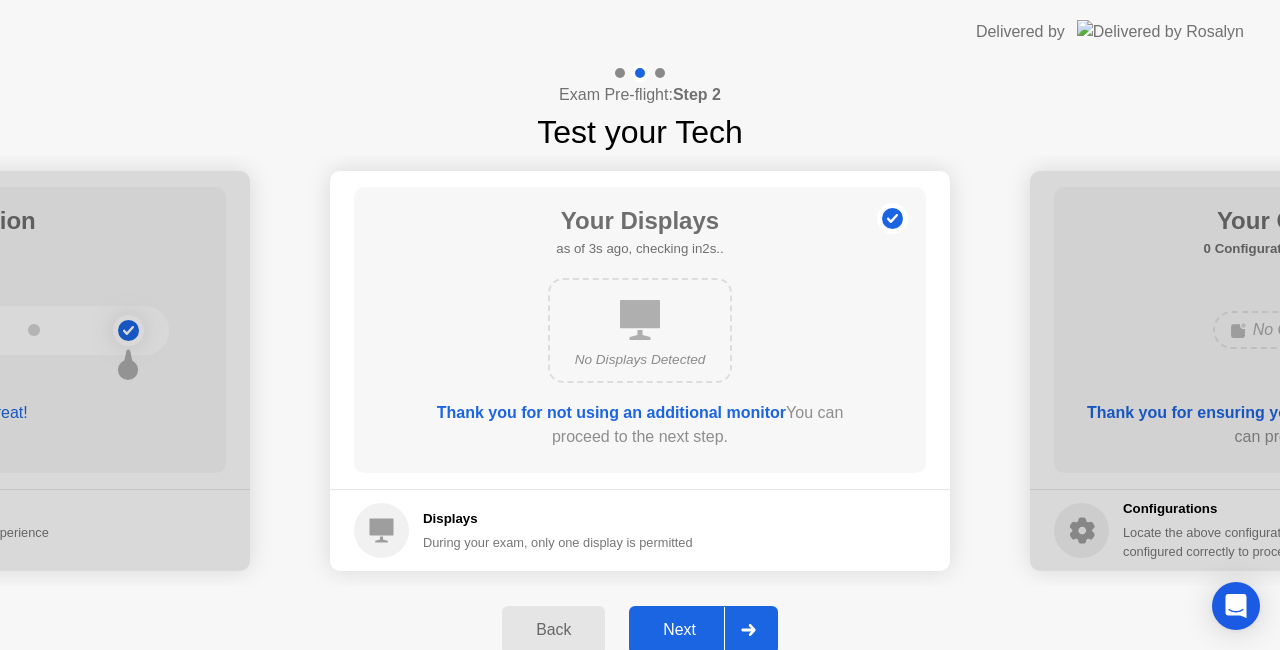 click on "Next" 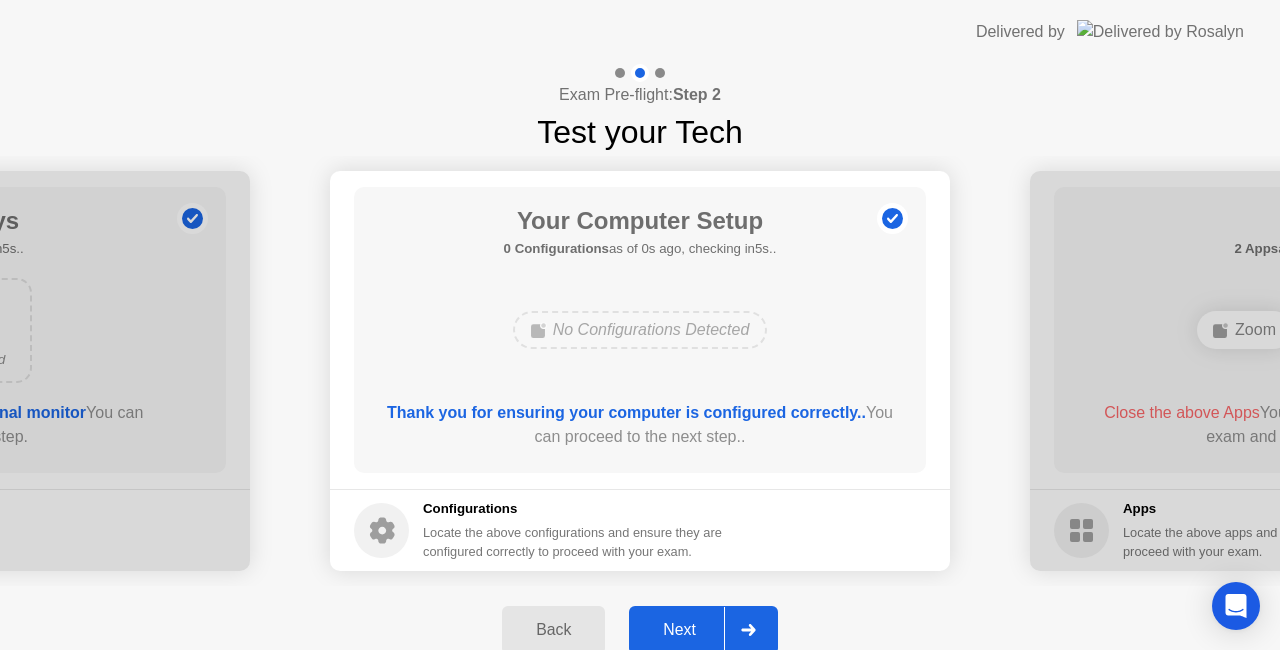 click on "Next" 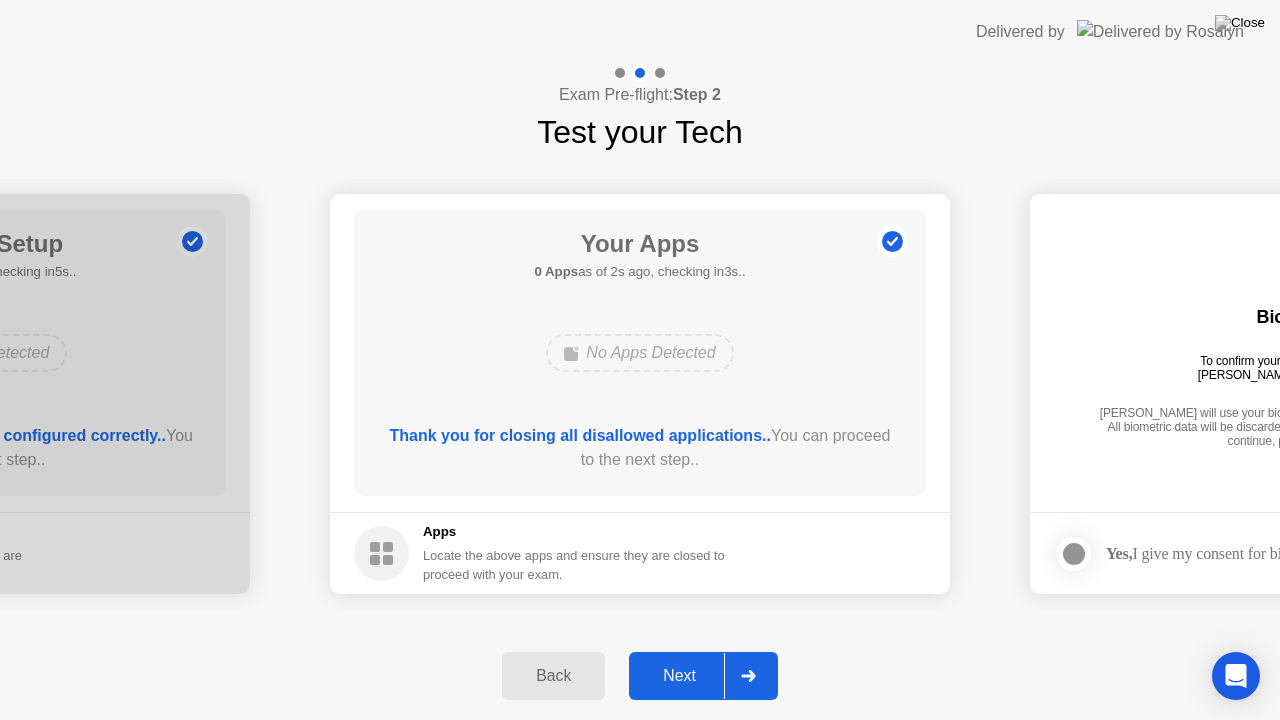 click on "Next" 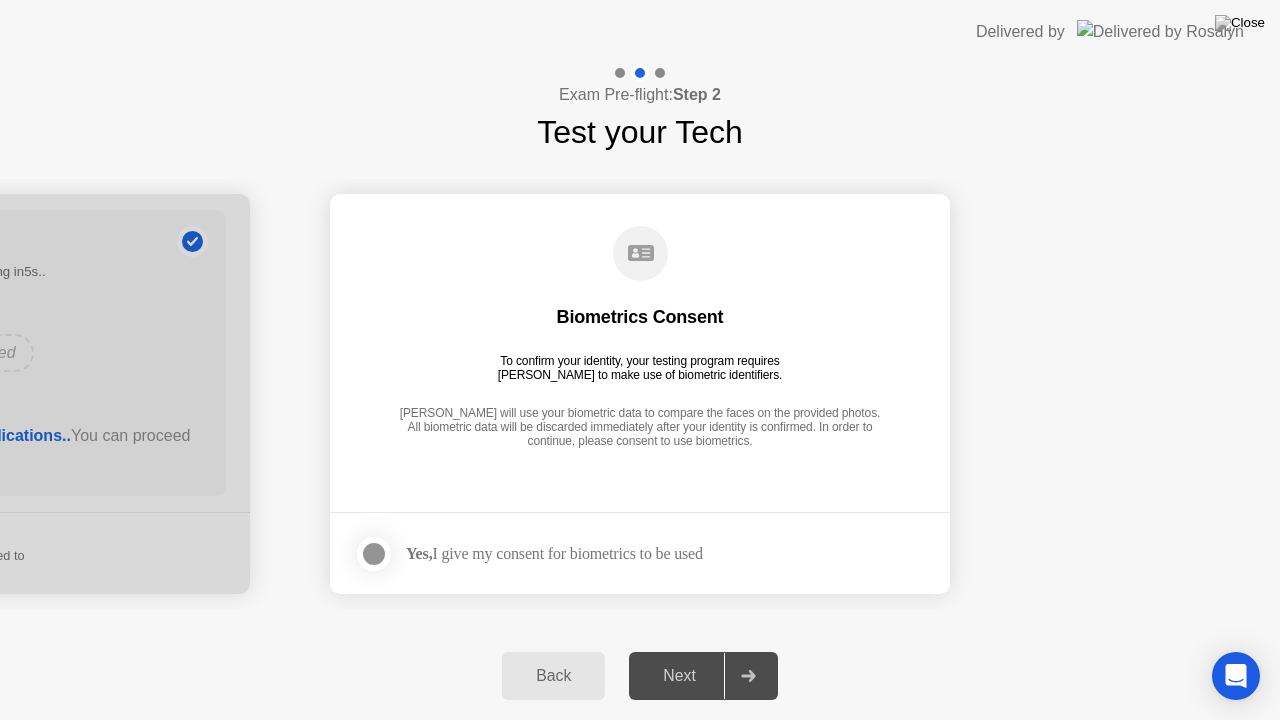 click on "Yes,  I give my consent for biometrics to be used" 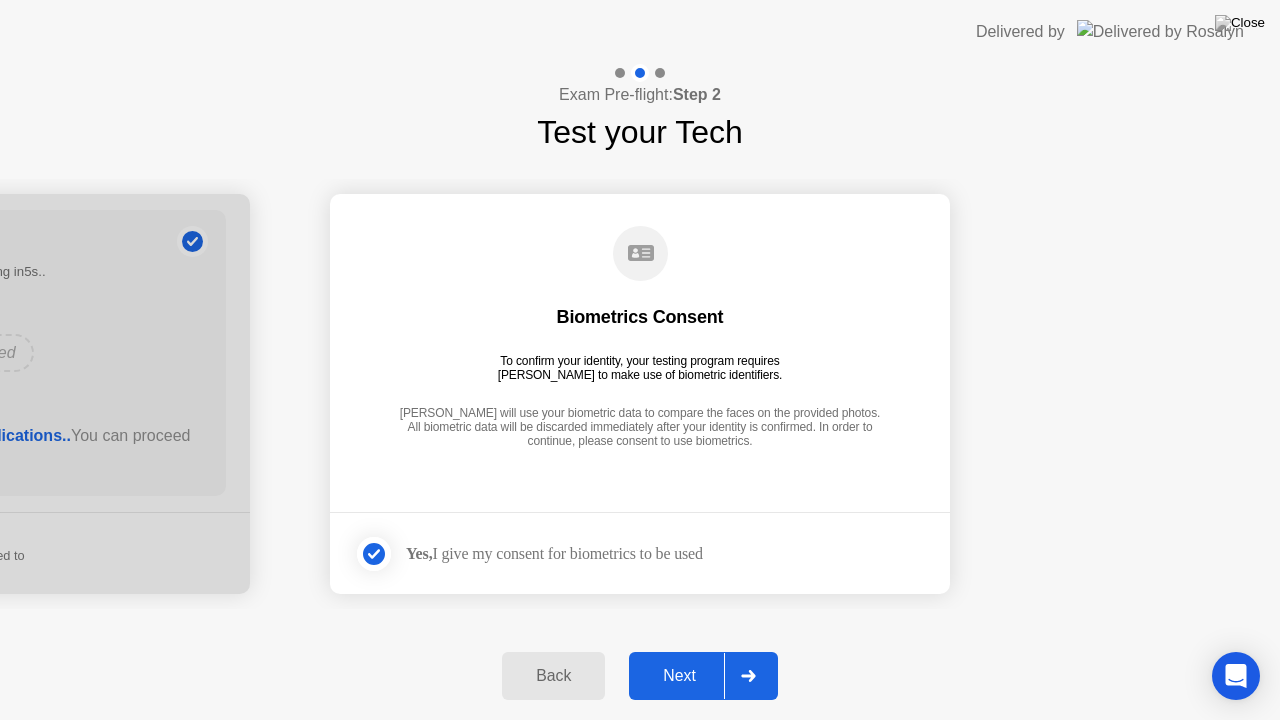 click on "Next" 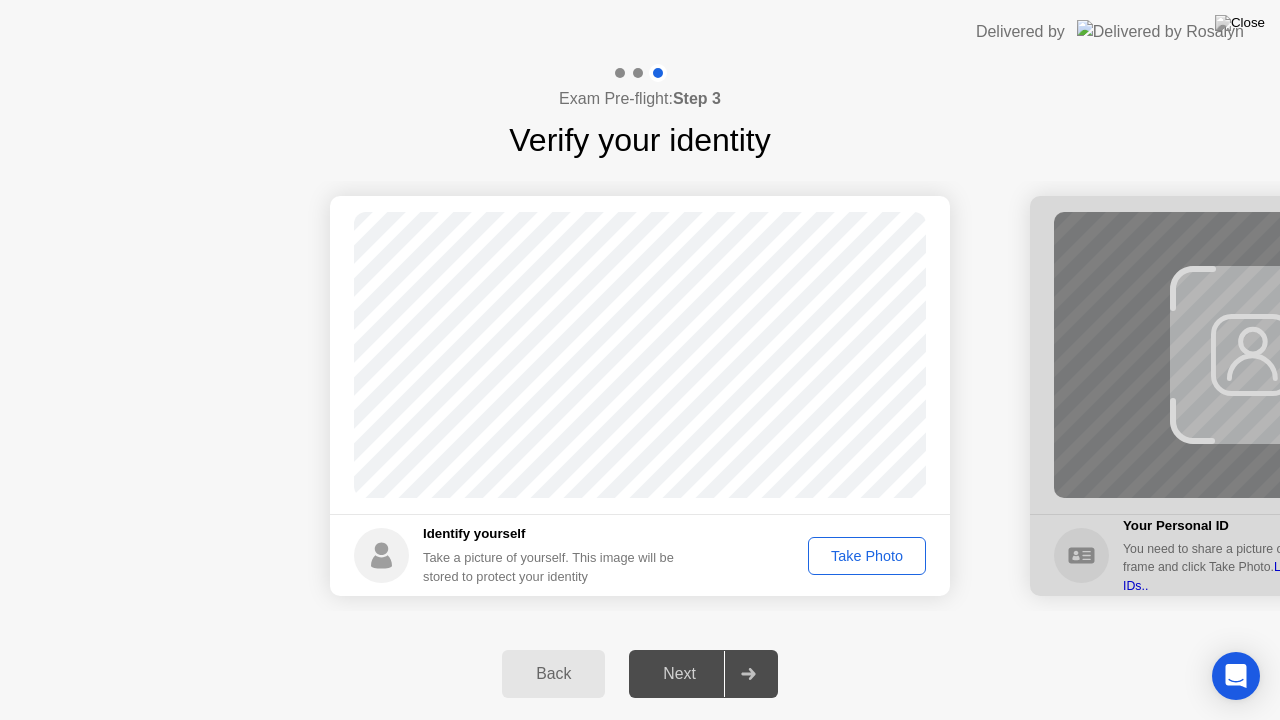 click on "Take Photo" 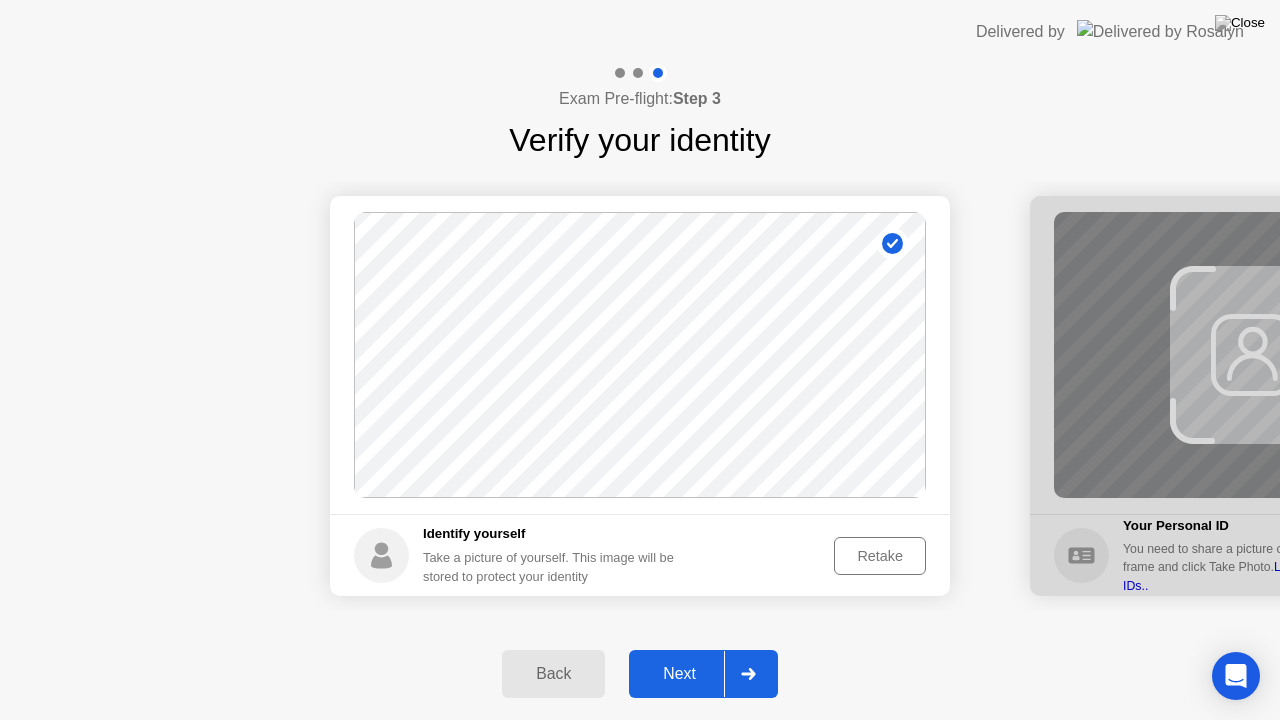 click on "Retake" 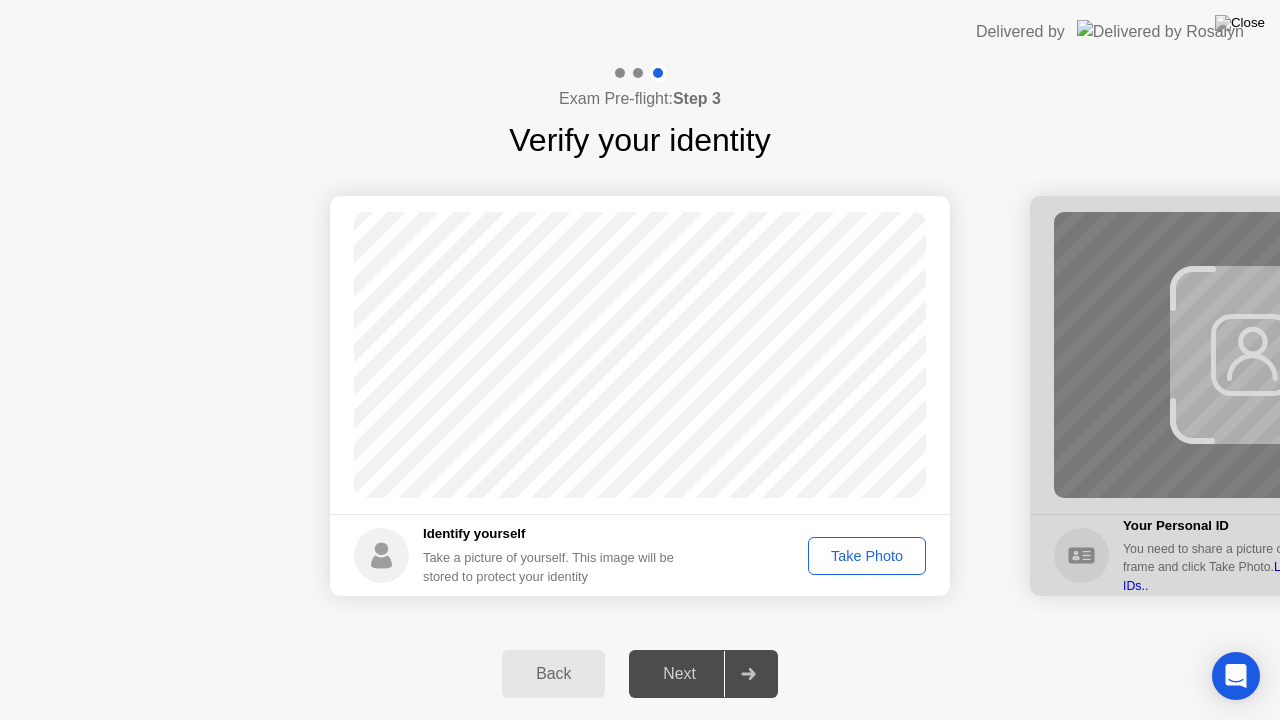 click on "Take Photo" 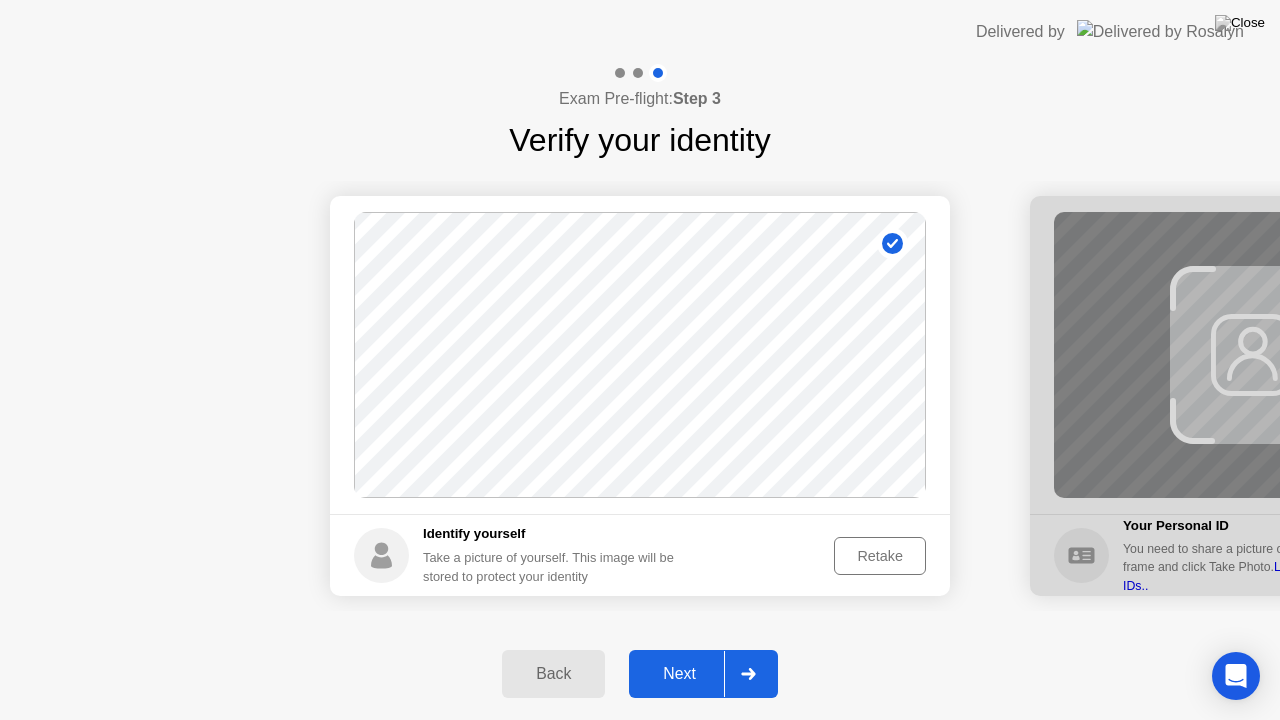 click on "Next" 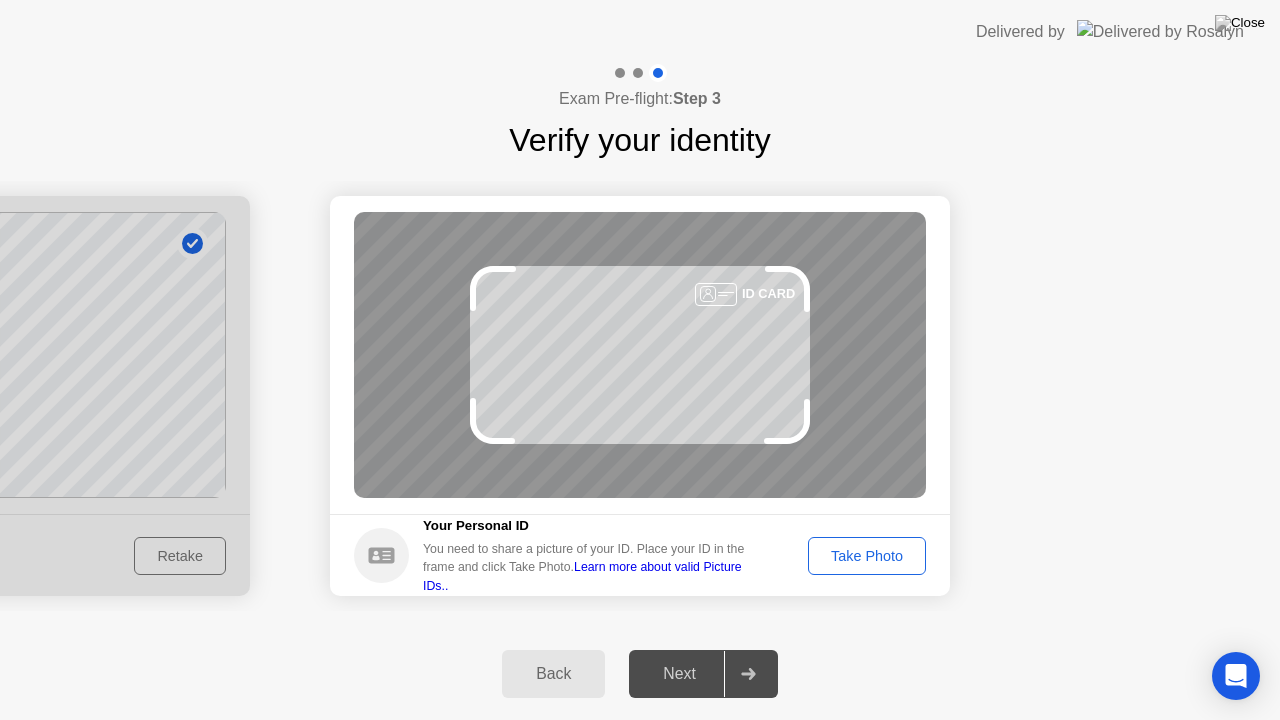 click on "Take Photo" 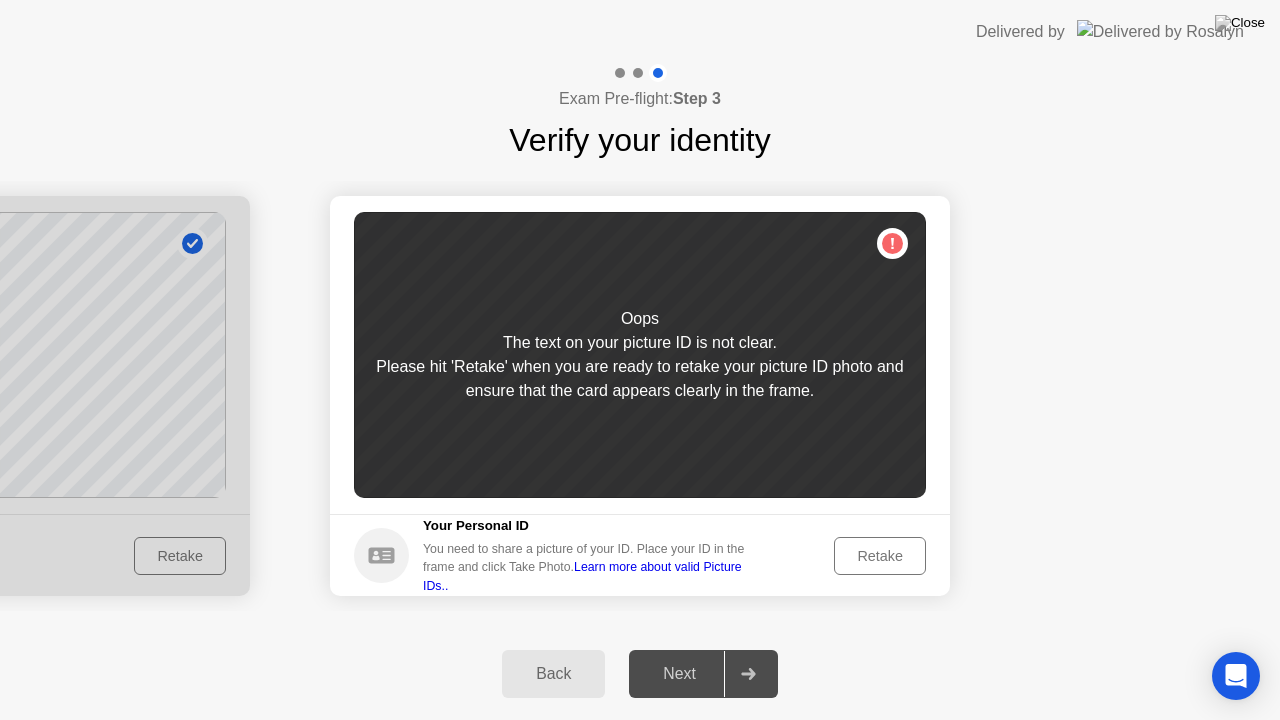 click on "Retake" 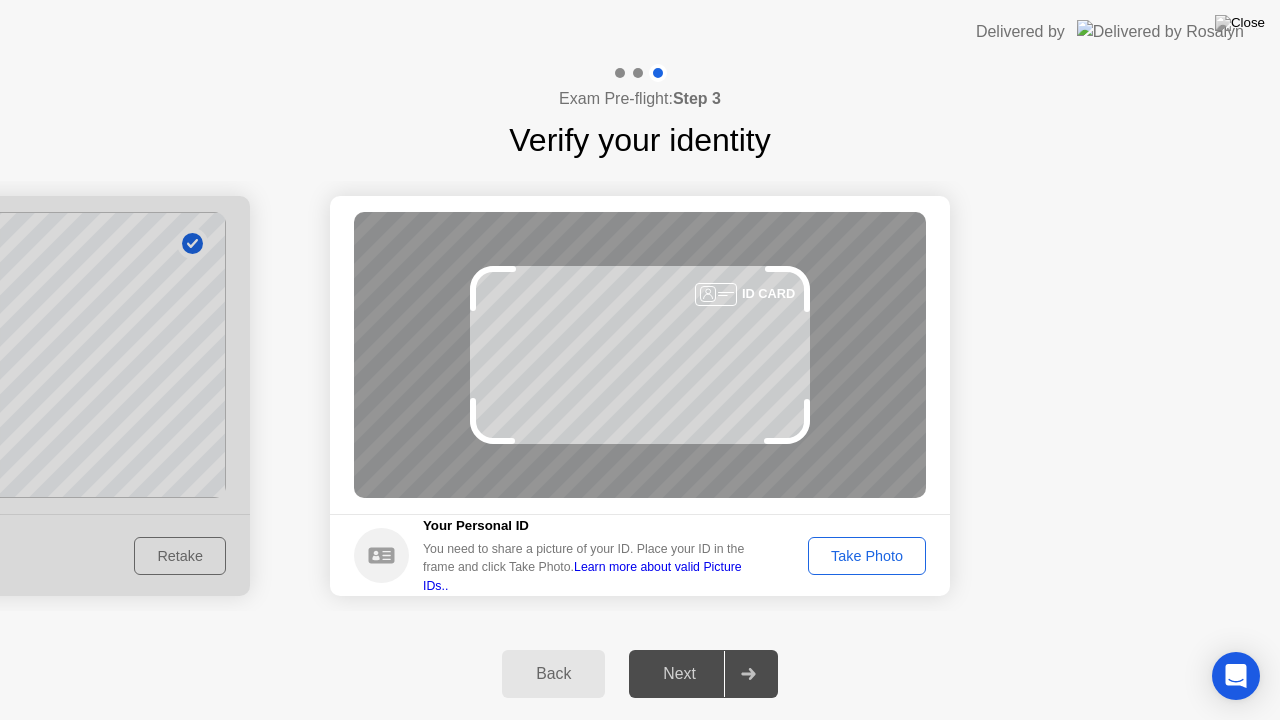 click on "Take Photo" 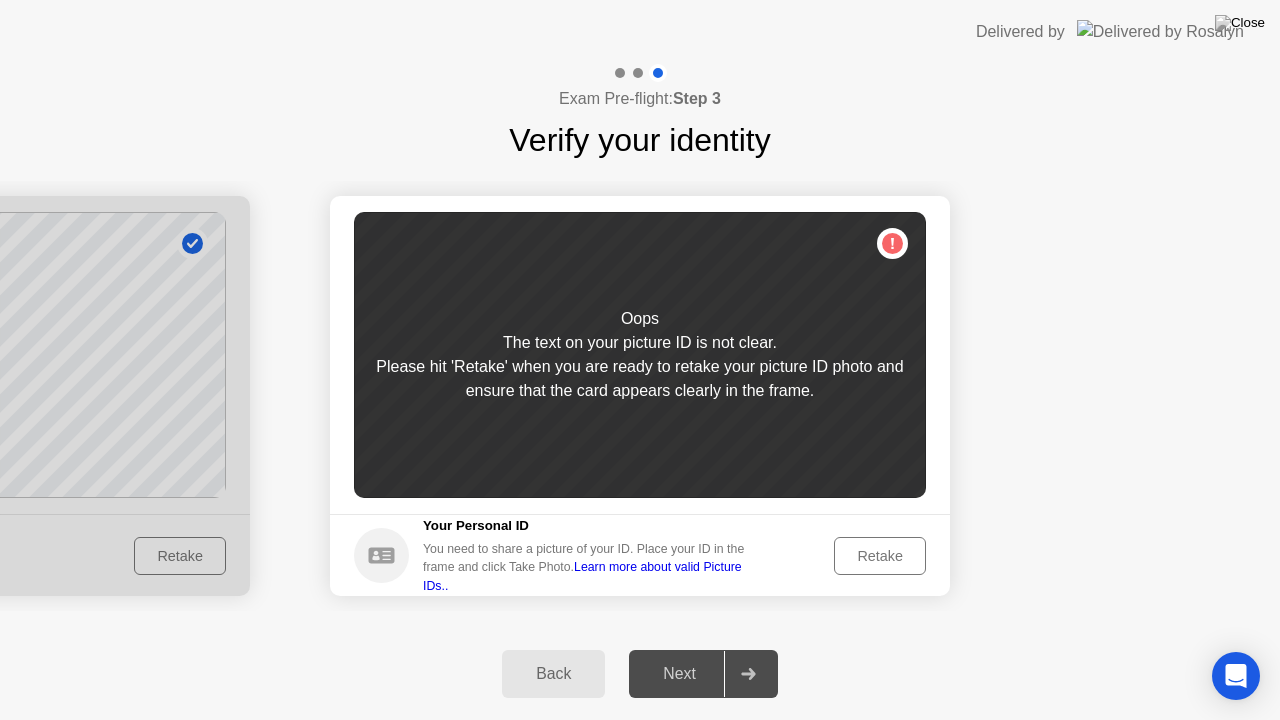 click on "Retake" 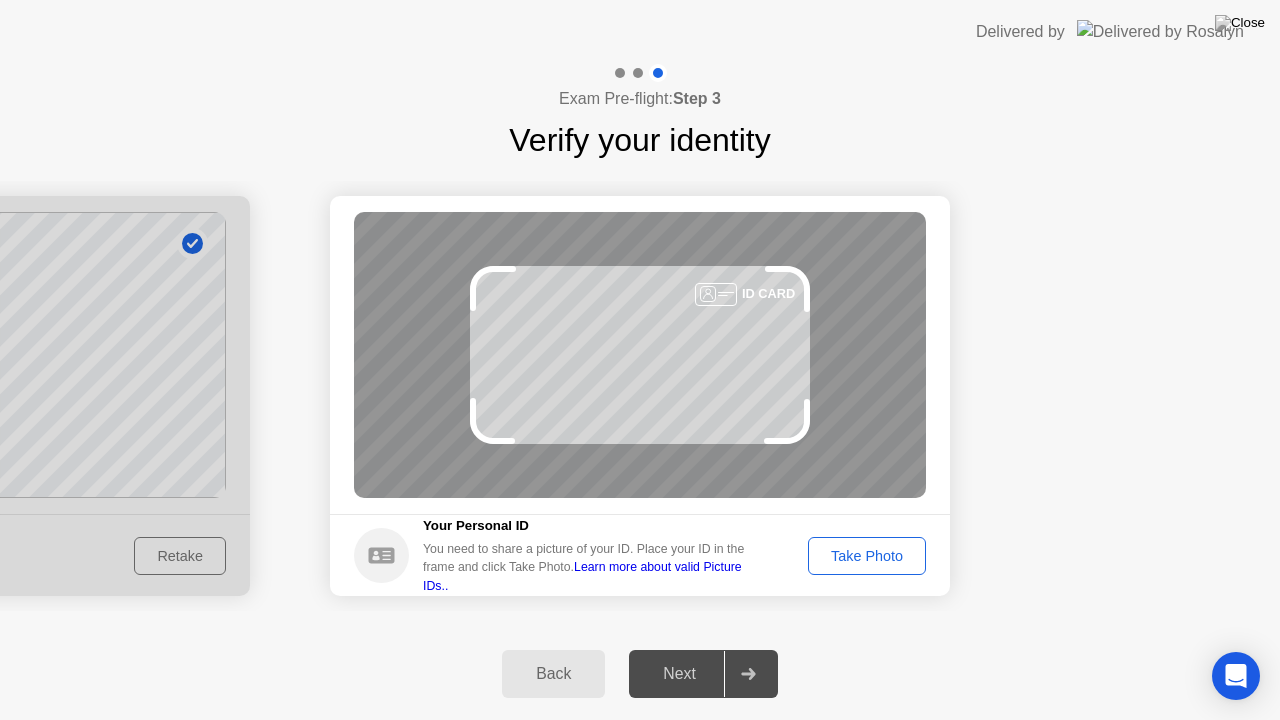 click on "Take Photo" 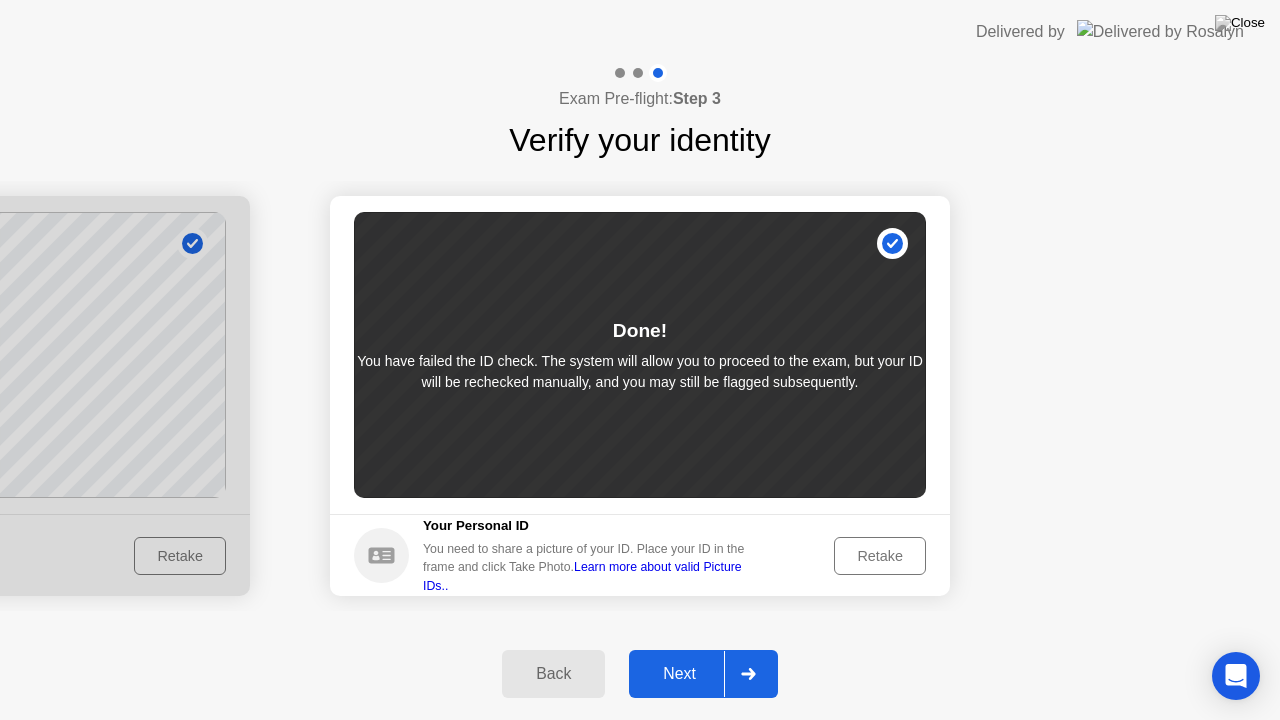 click on "Next" 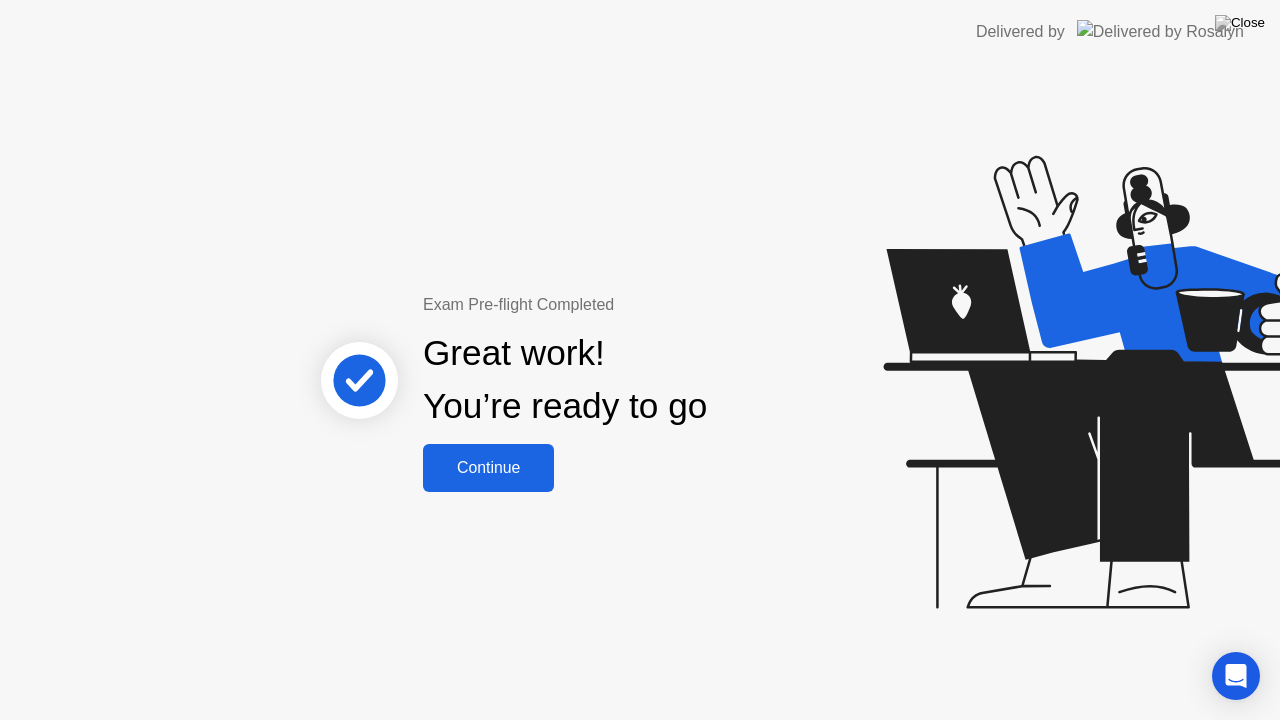 click on "Continue" 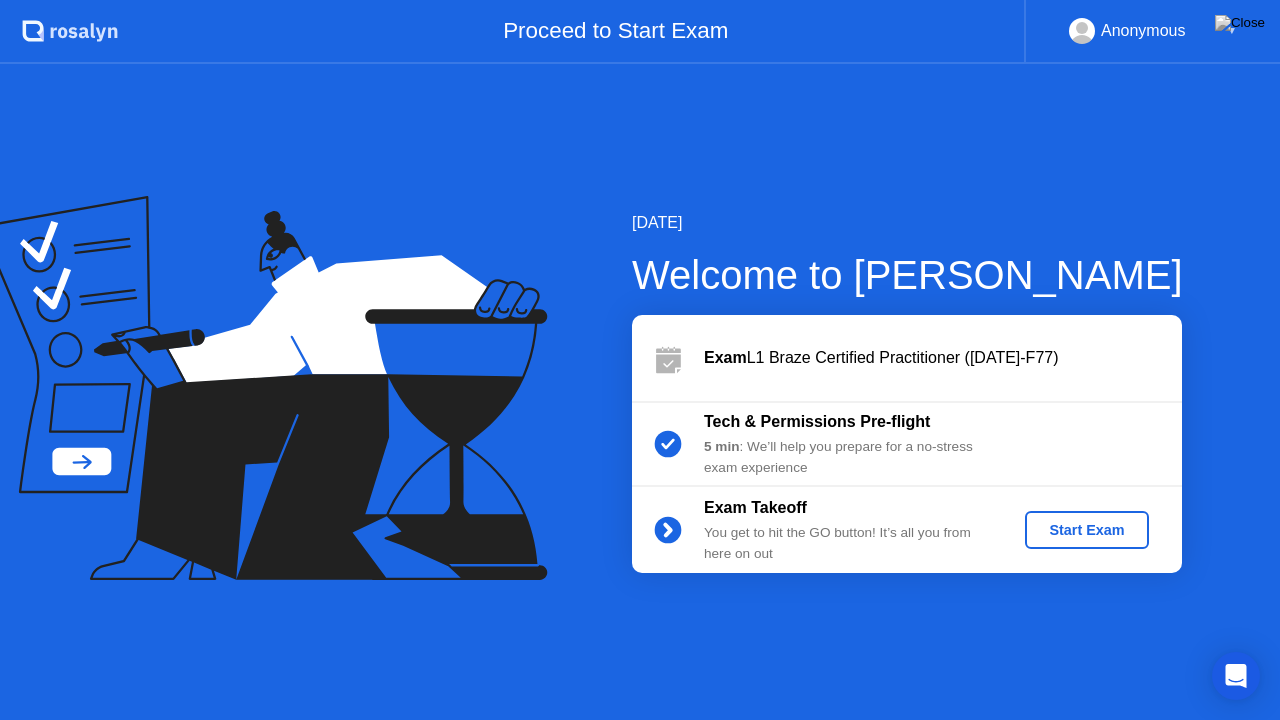 click on "Start Exam" 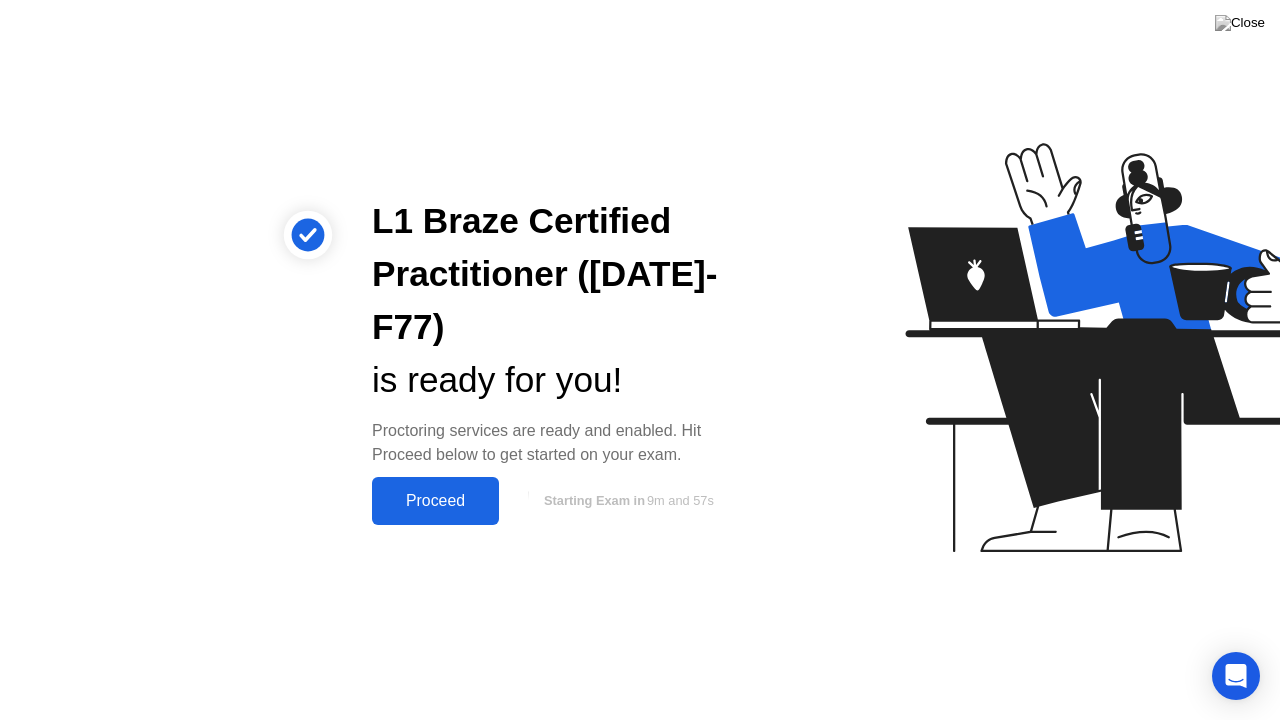 click on "Proceed" 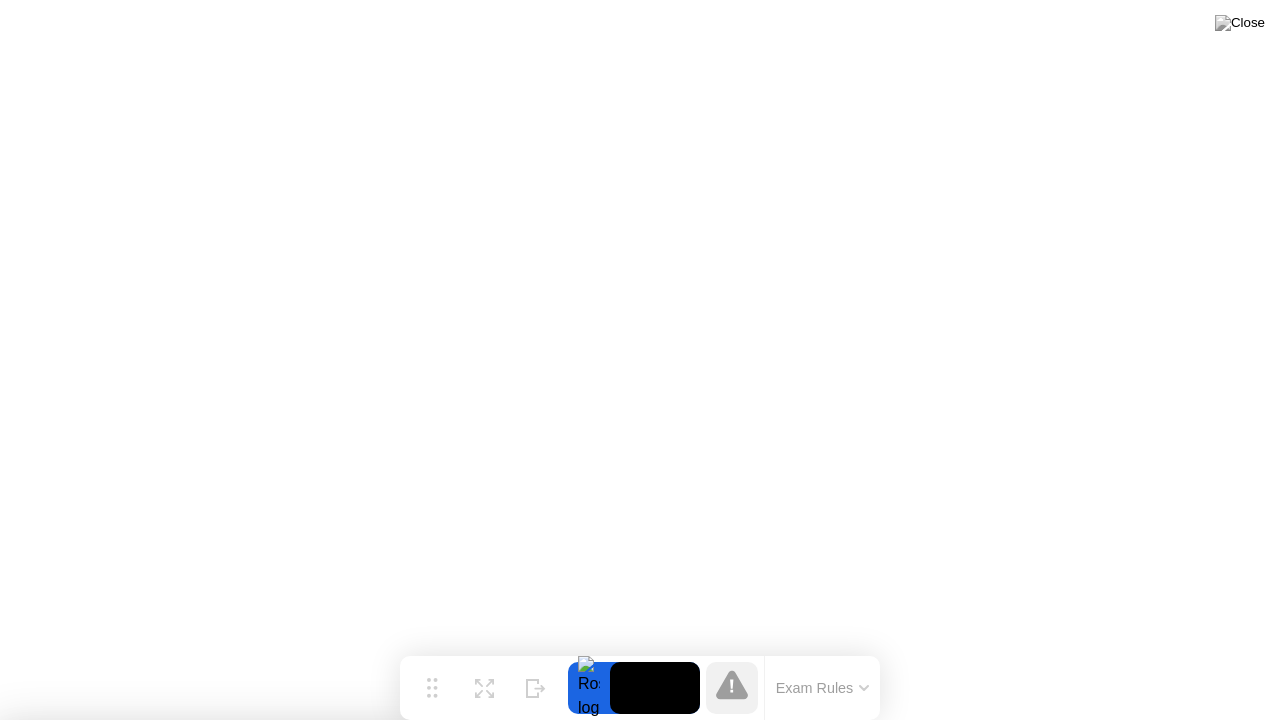 click on "Close App" at bounding box center (400, 2024) 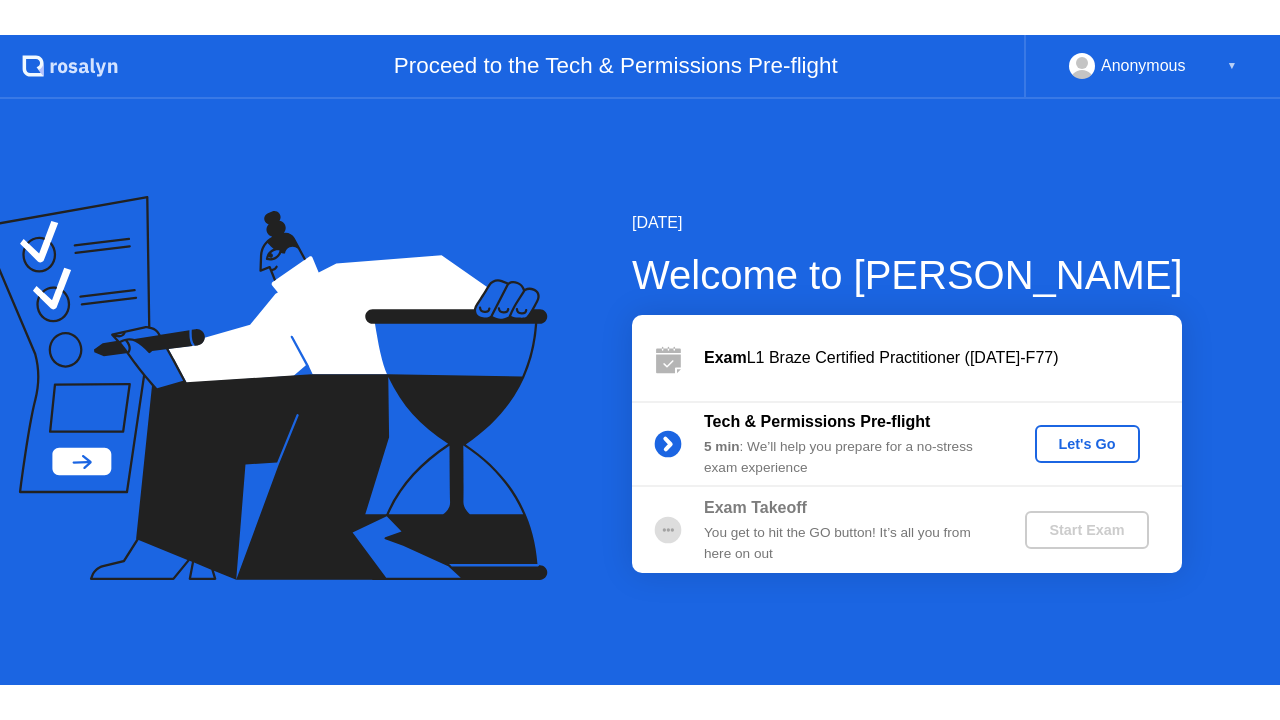 scroll, scrollTop: 0, scrollLeft: 0, axis: both 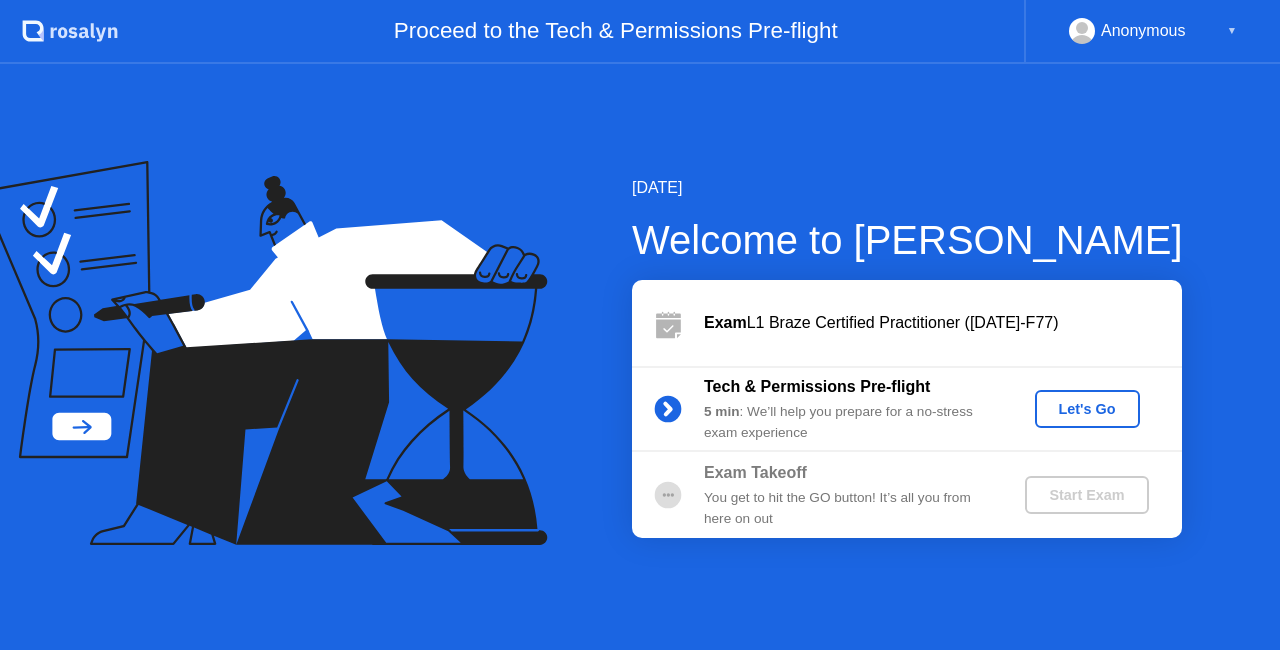click on "Let's Go" 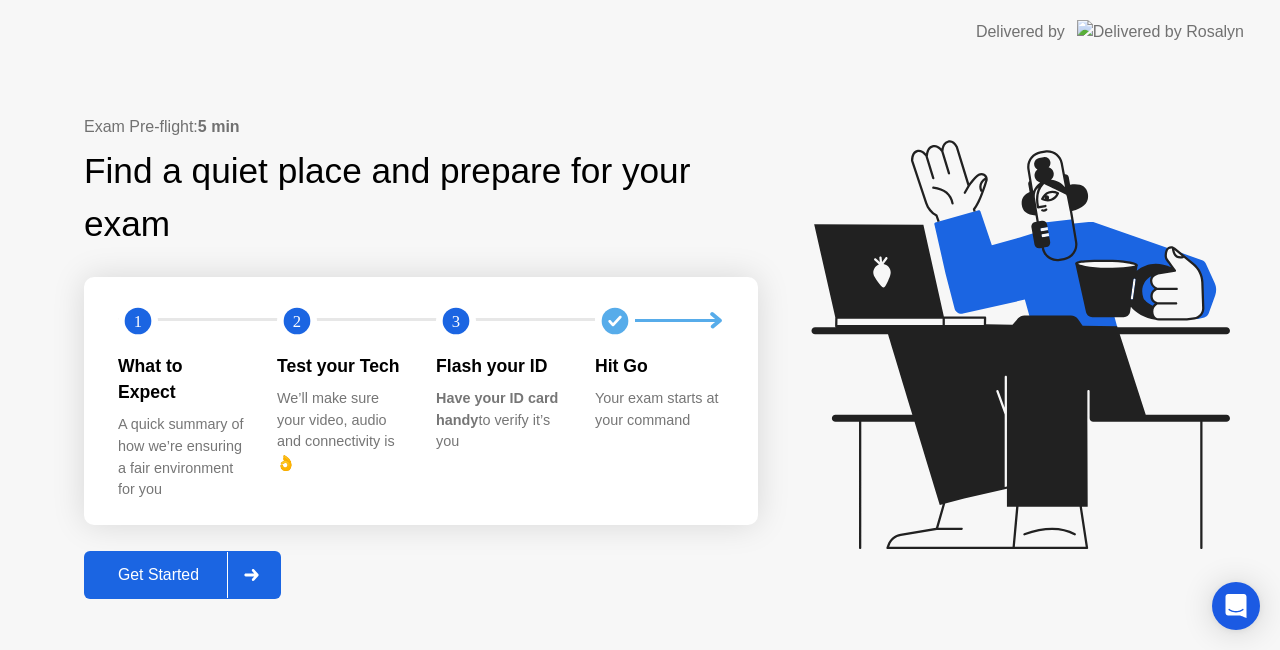 click on "Get Started" 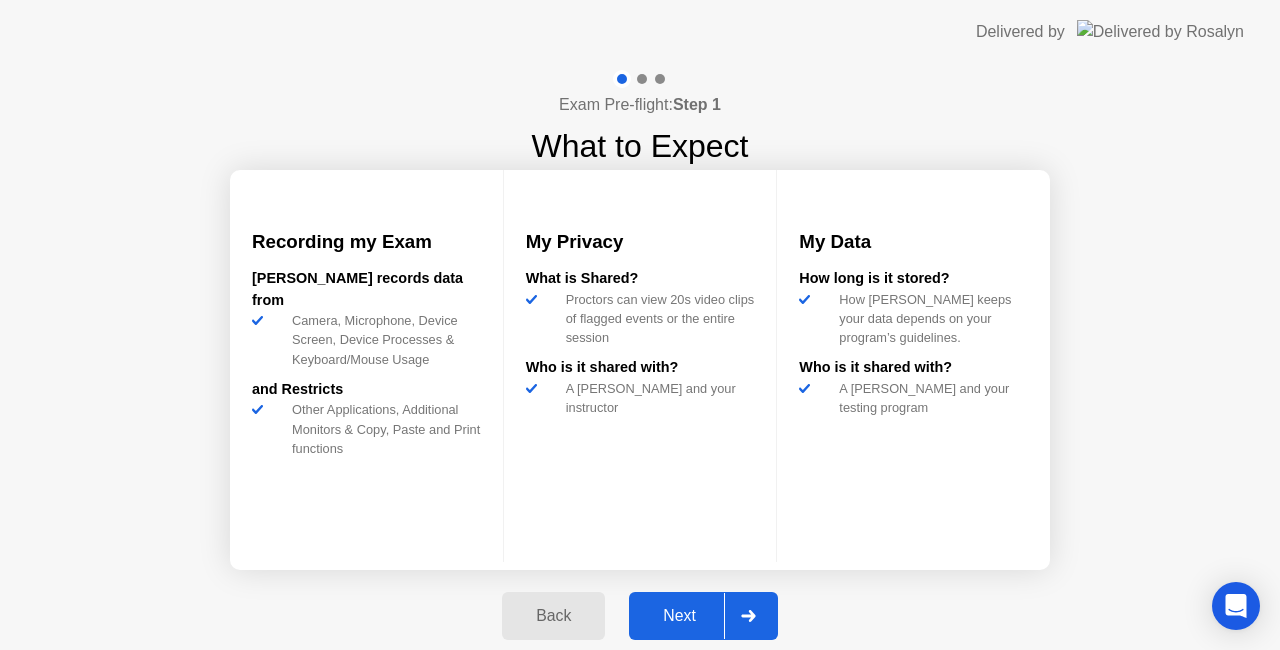 click on "Next" 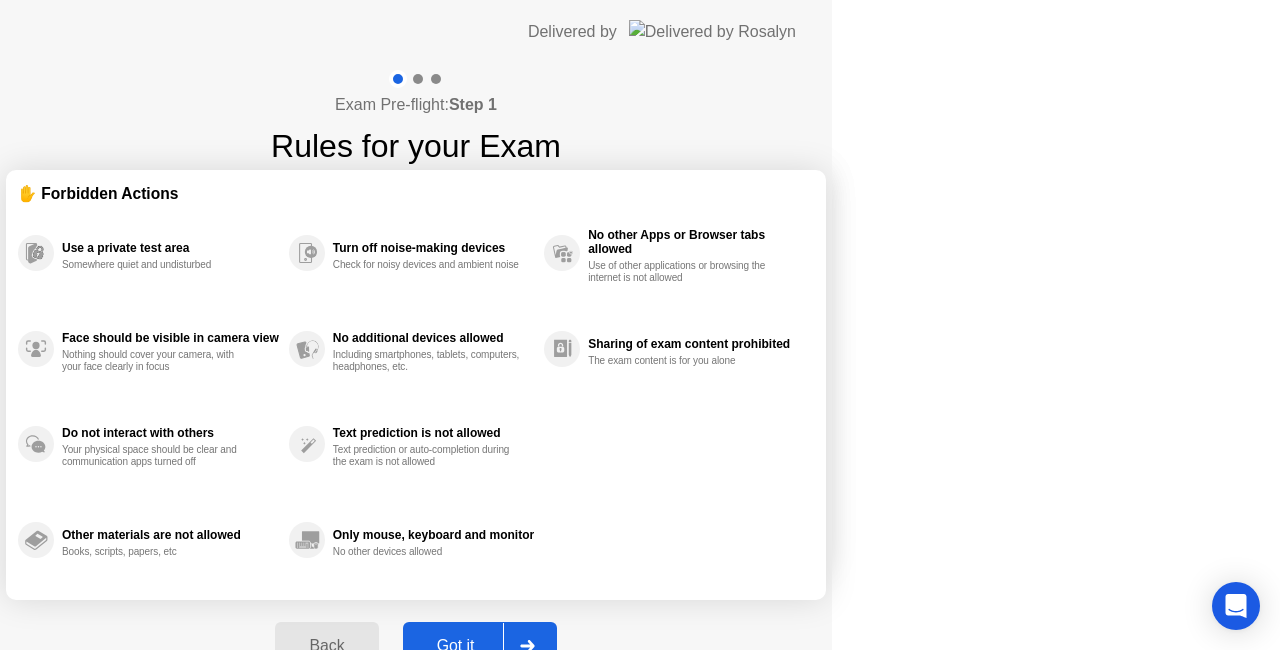 click on "Back Got it" 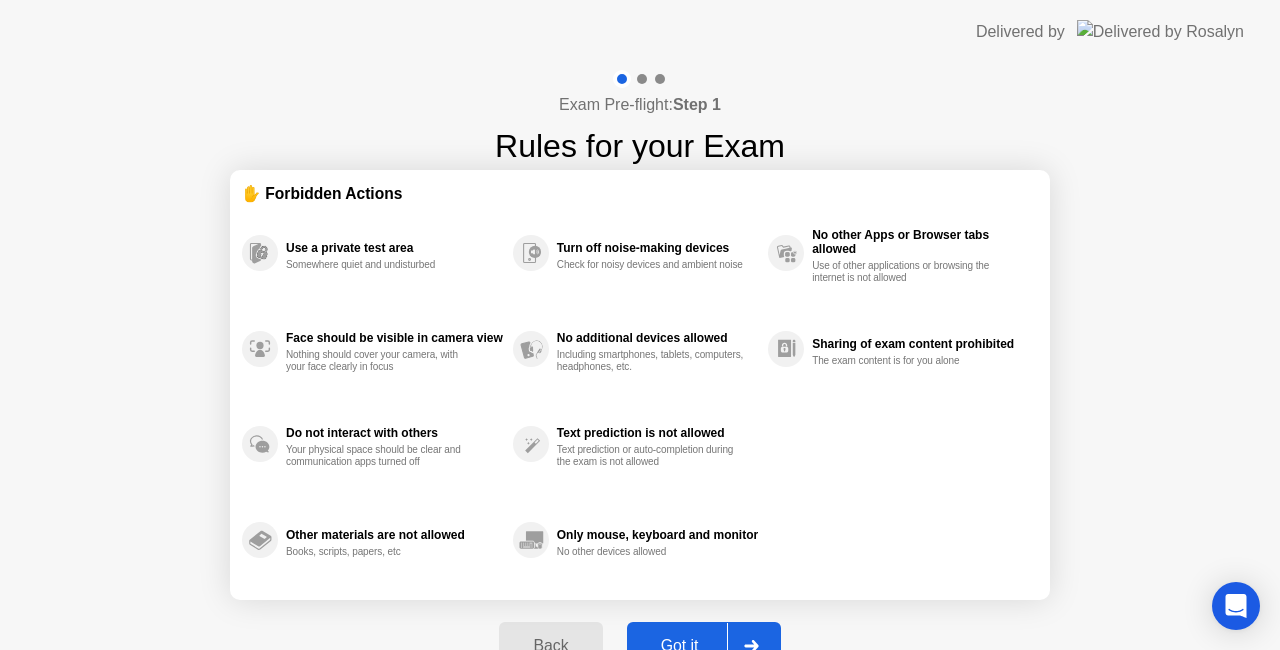 click on "Got it" 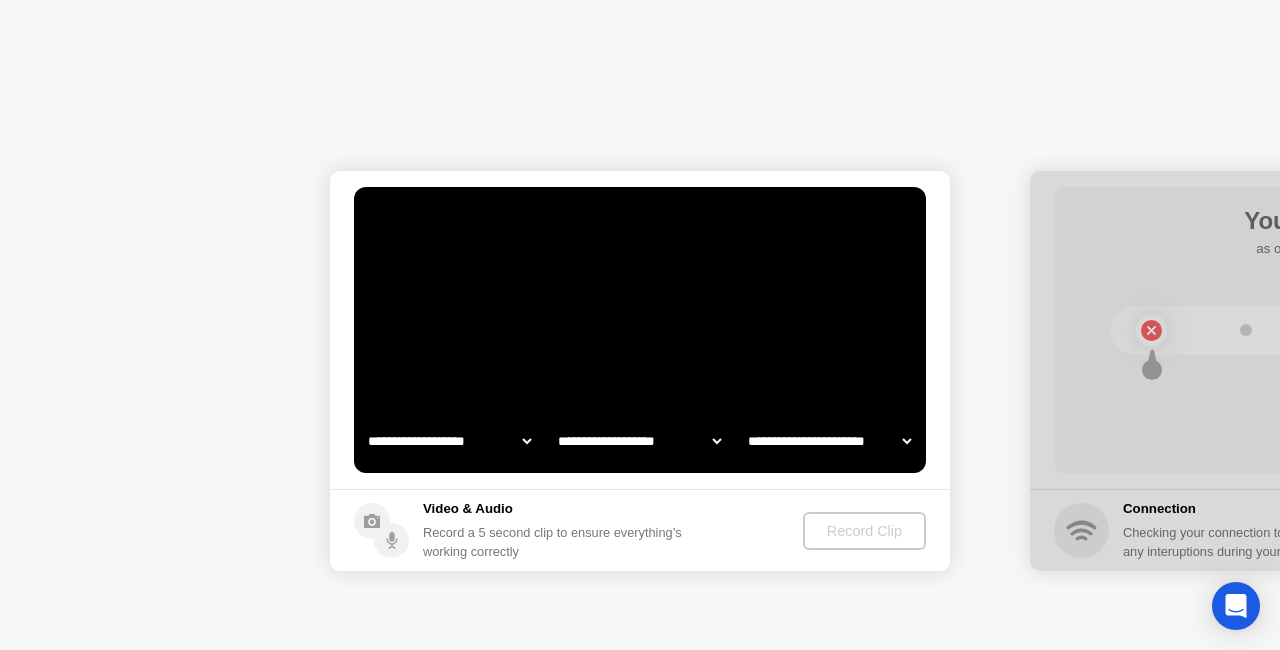 select on "**********" 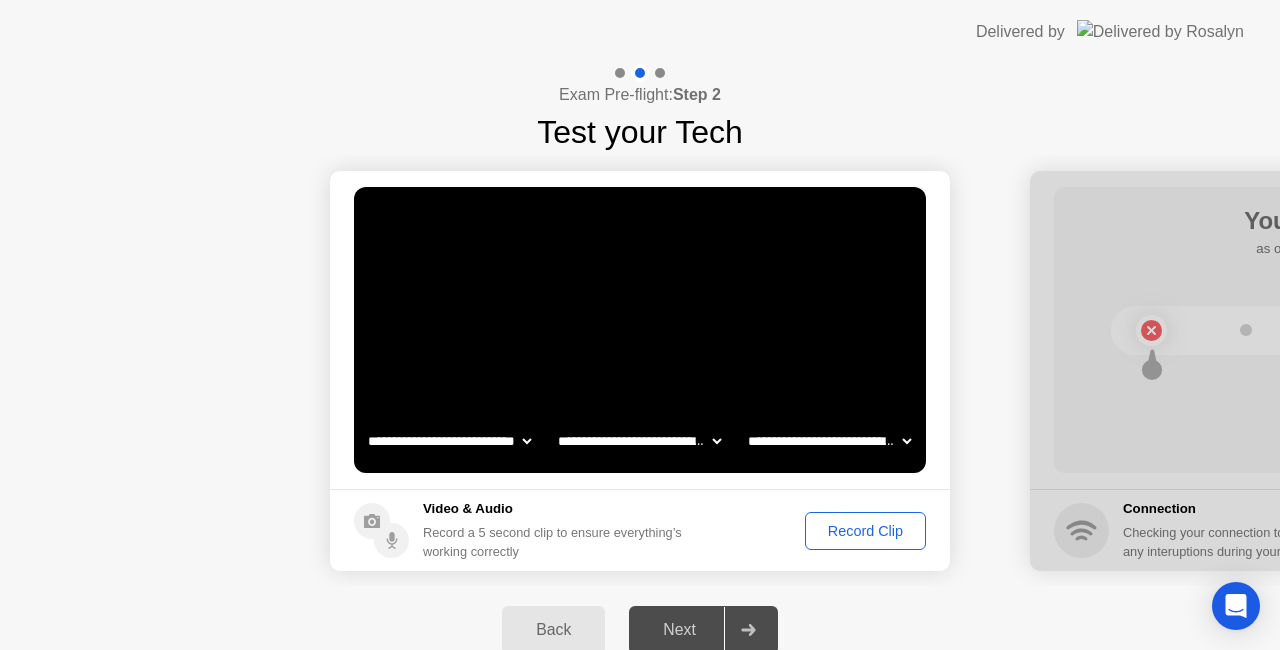 click on "Record Clip" 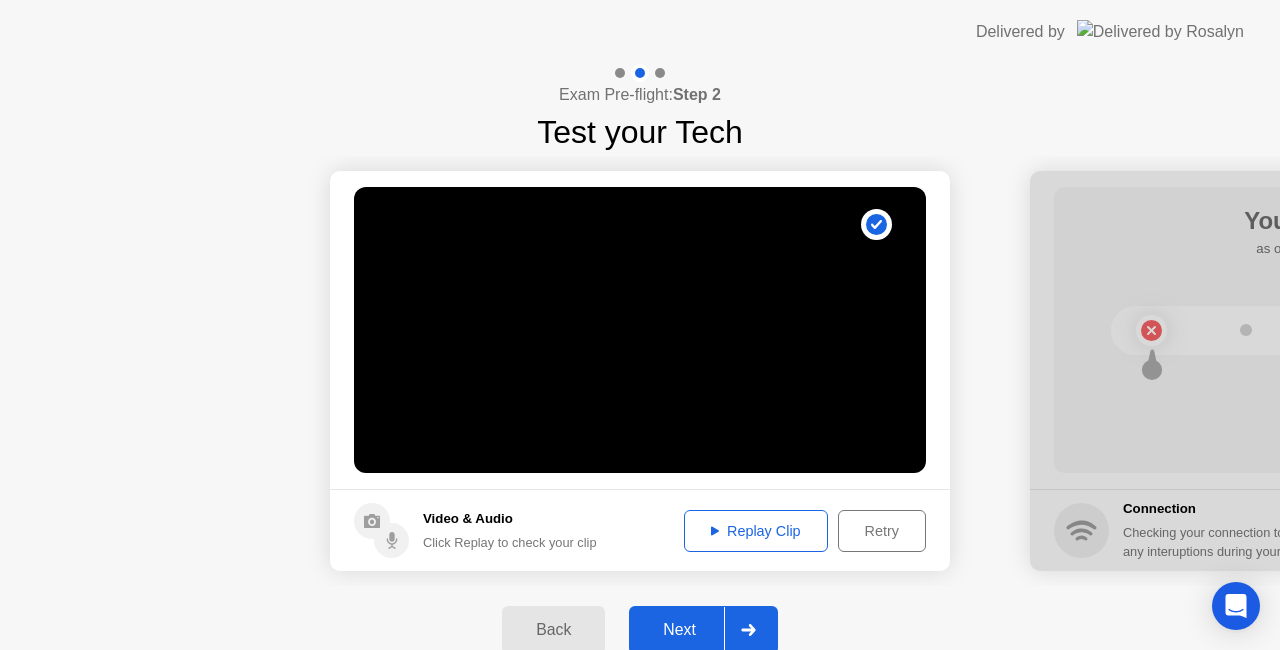 click on "Next" 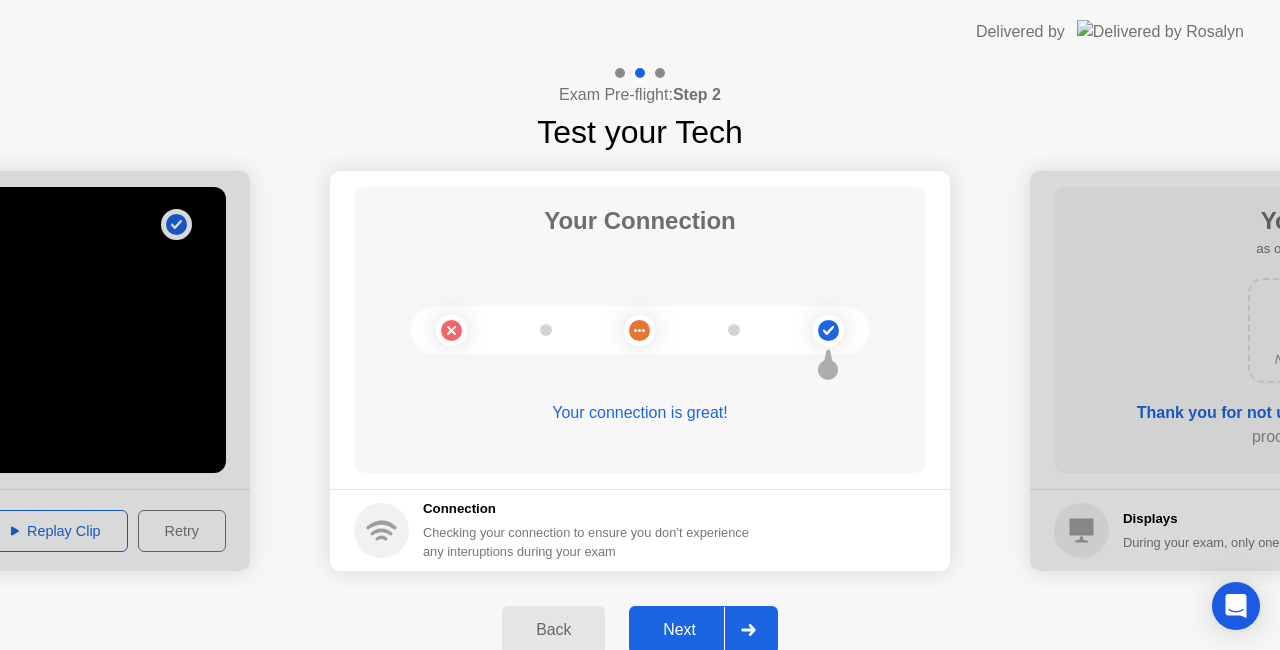 click on "Next" 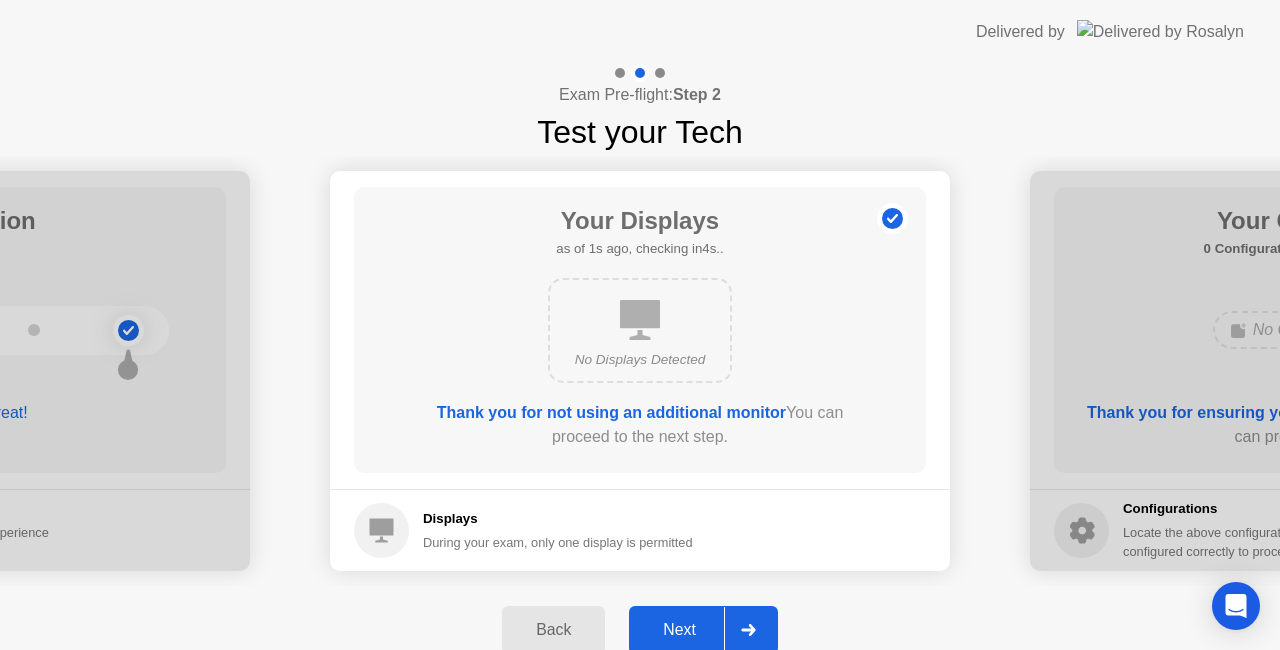 click on "Next" 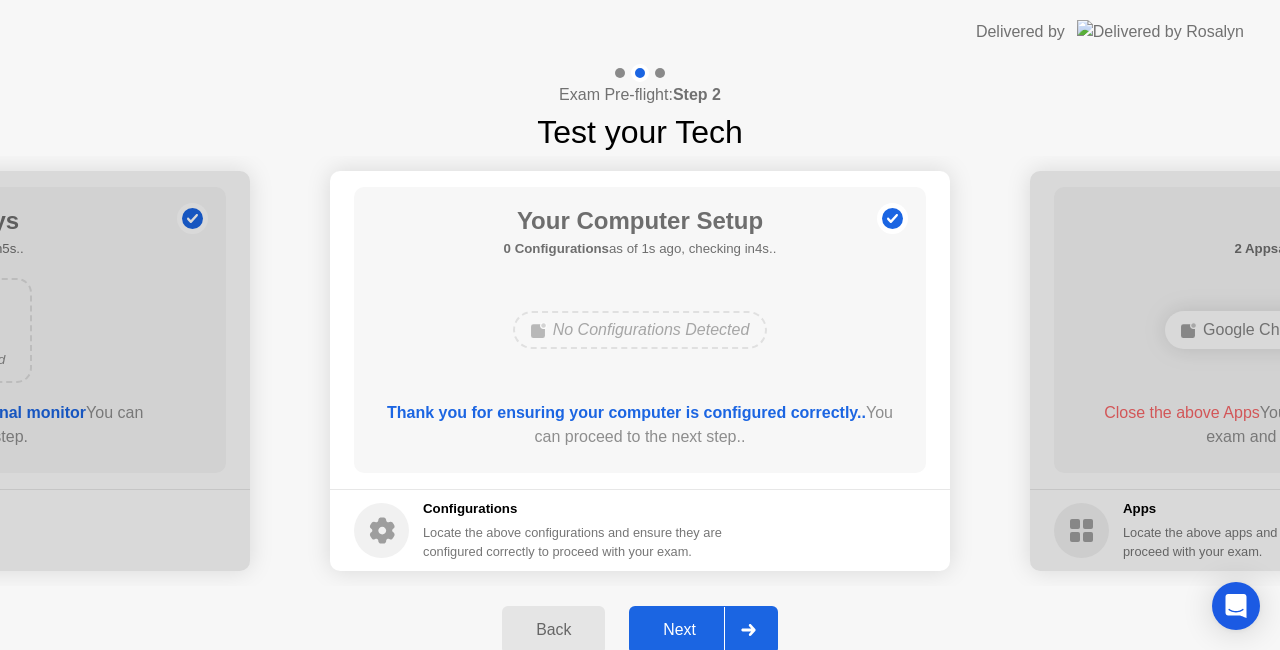 click on "Next" 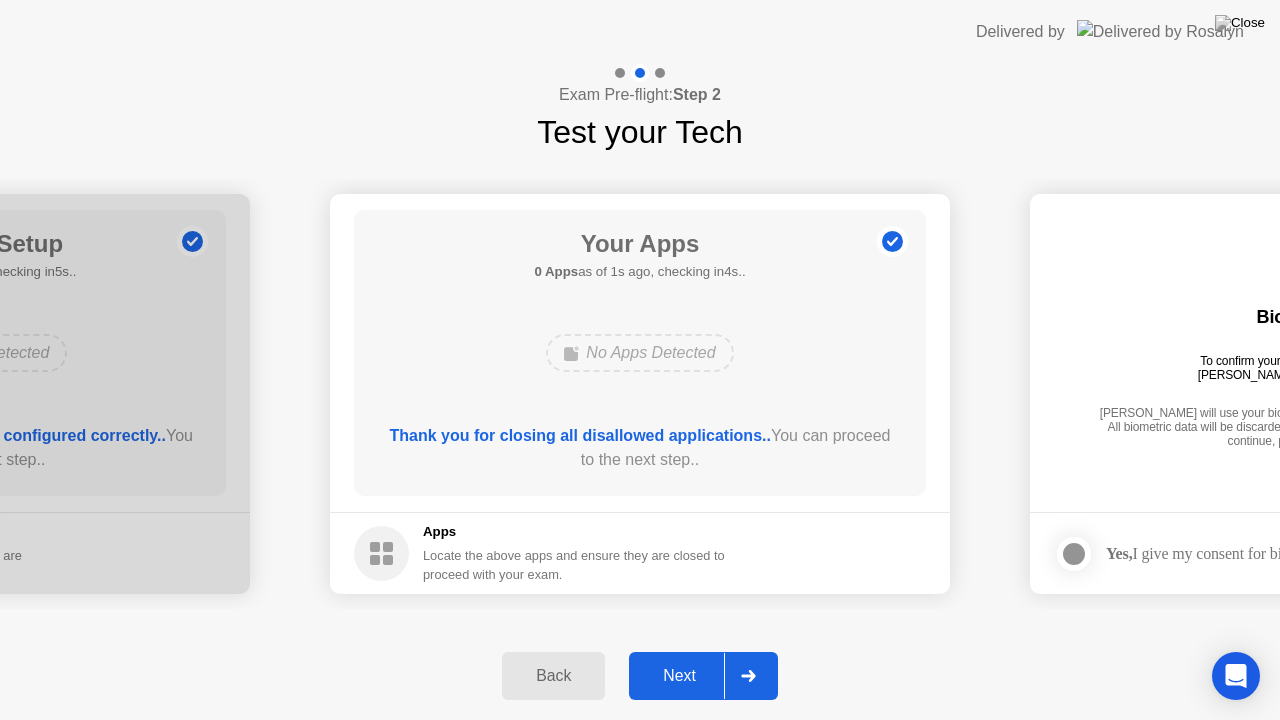 click on "Next" 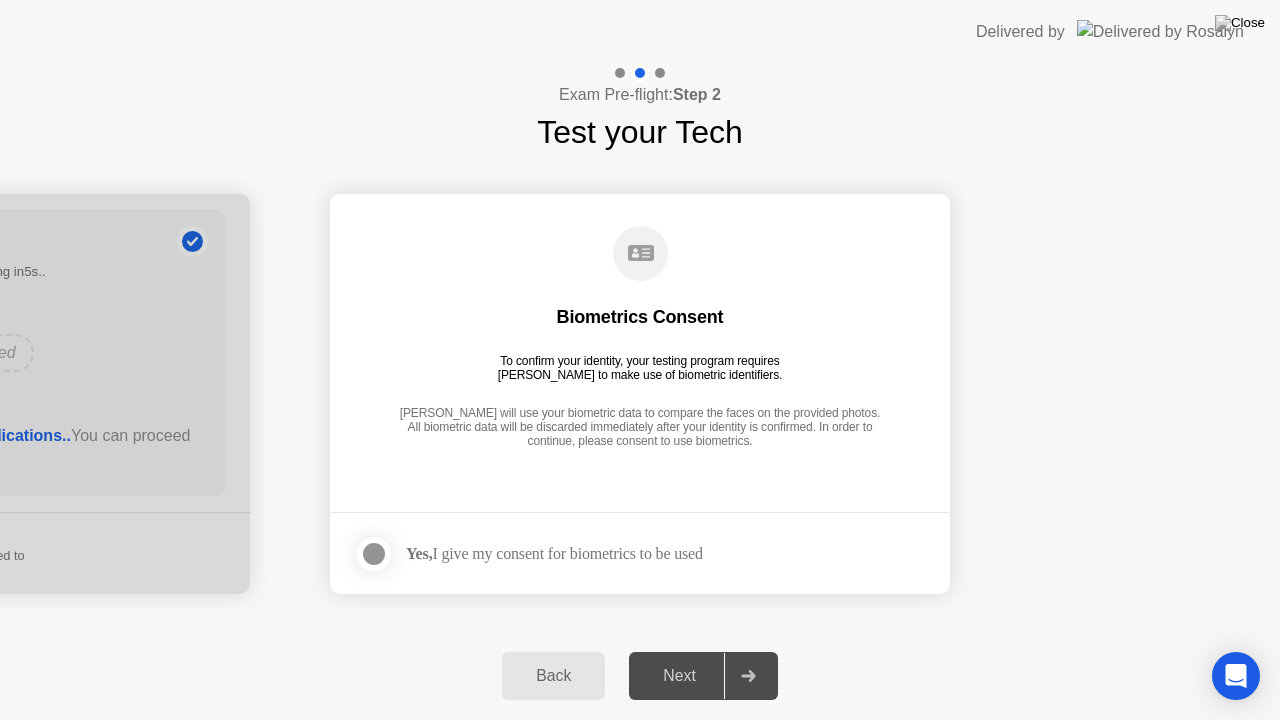 click on "Yes,  I give my consent for biometrics to be used" 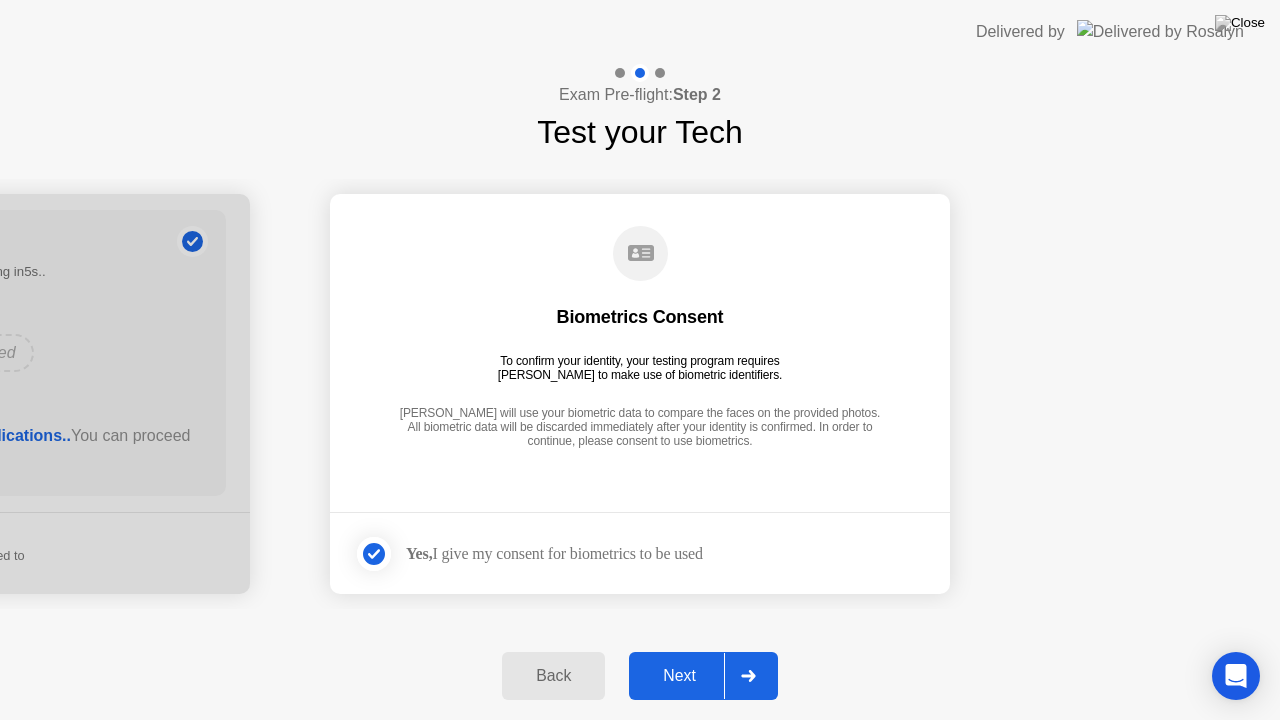 click on "Next" 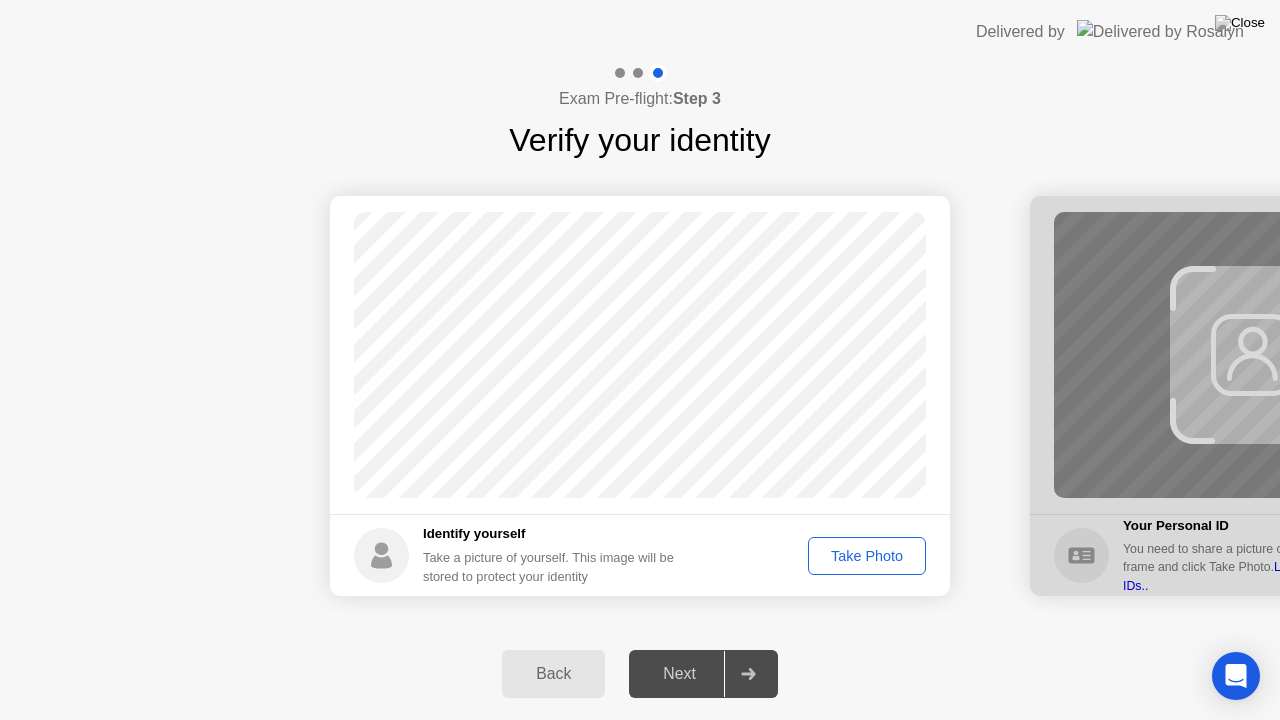 click on "Take Photo" 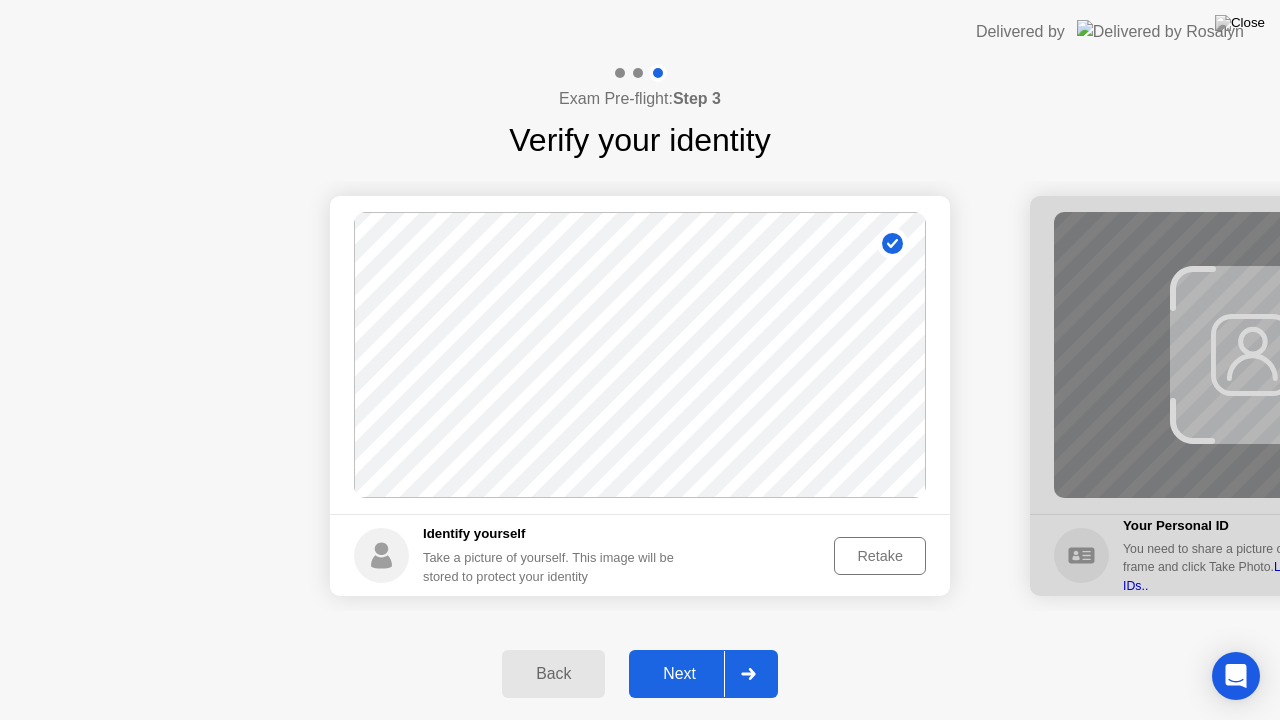 click on "Next" 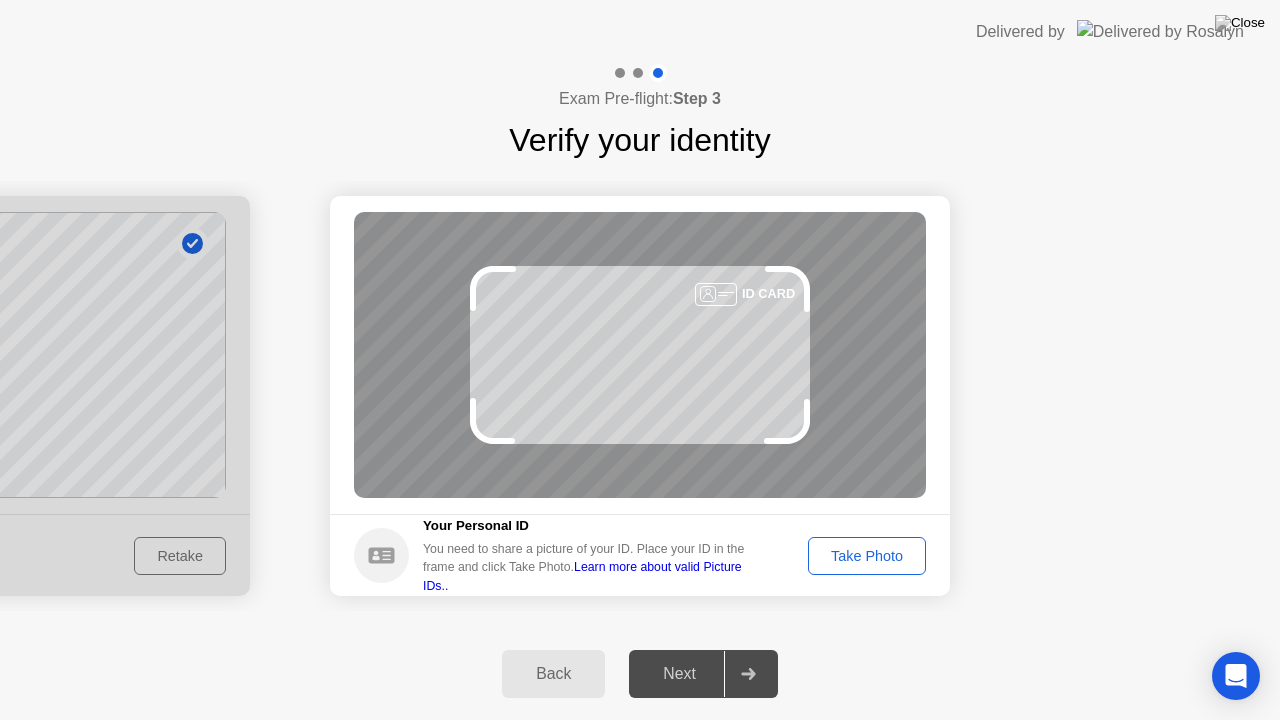 click on "Take Photo" 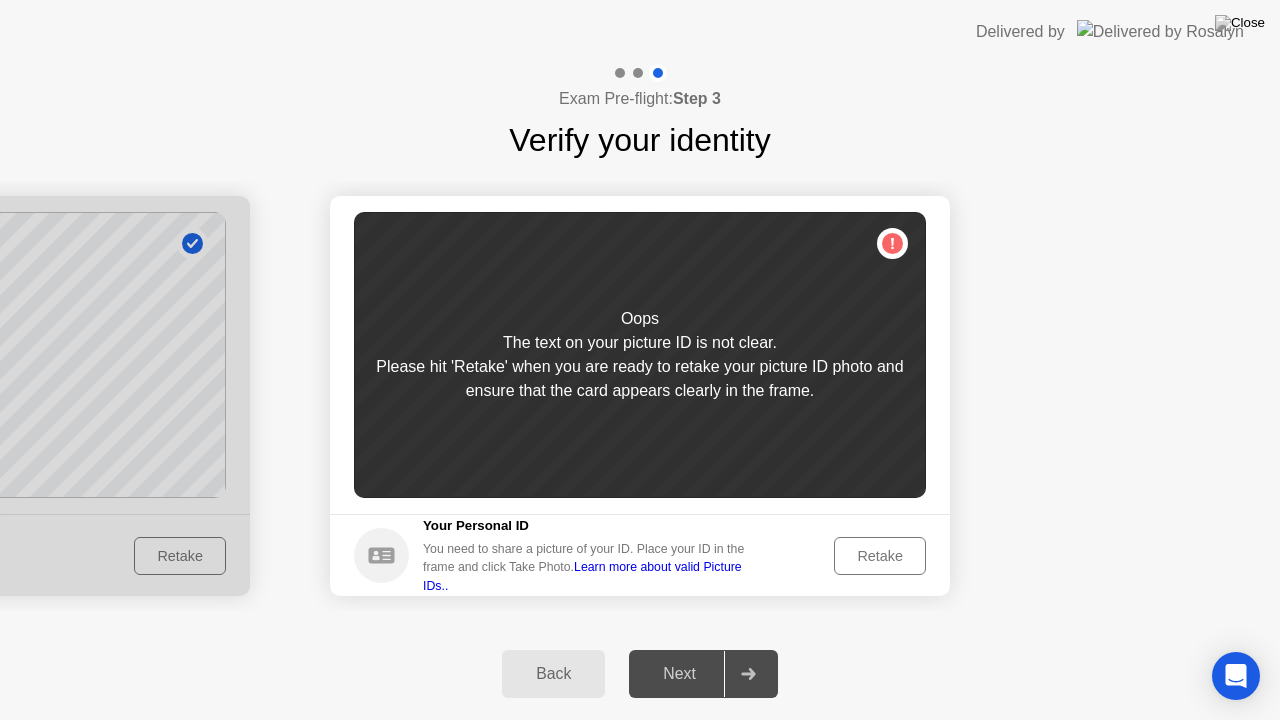 click on "Retake" 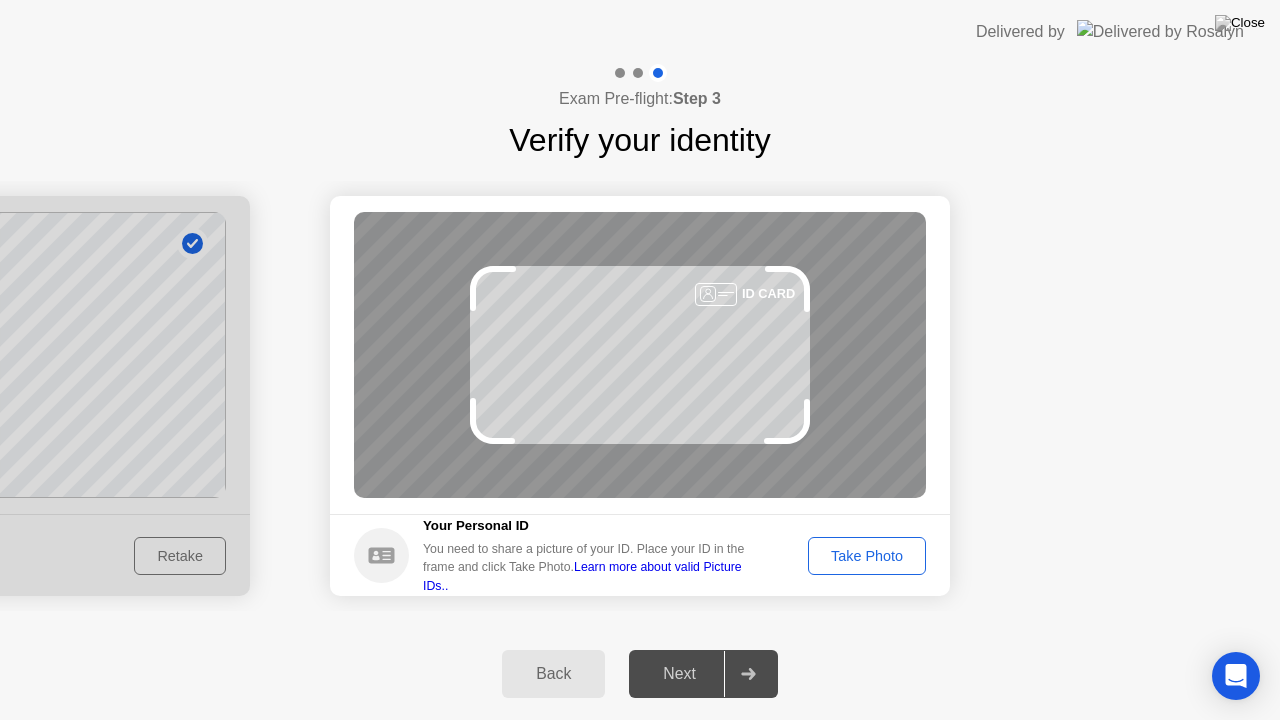 click on "Take Photo" 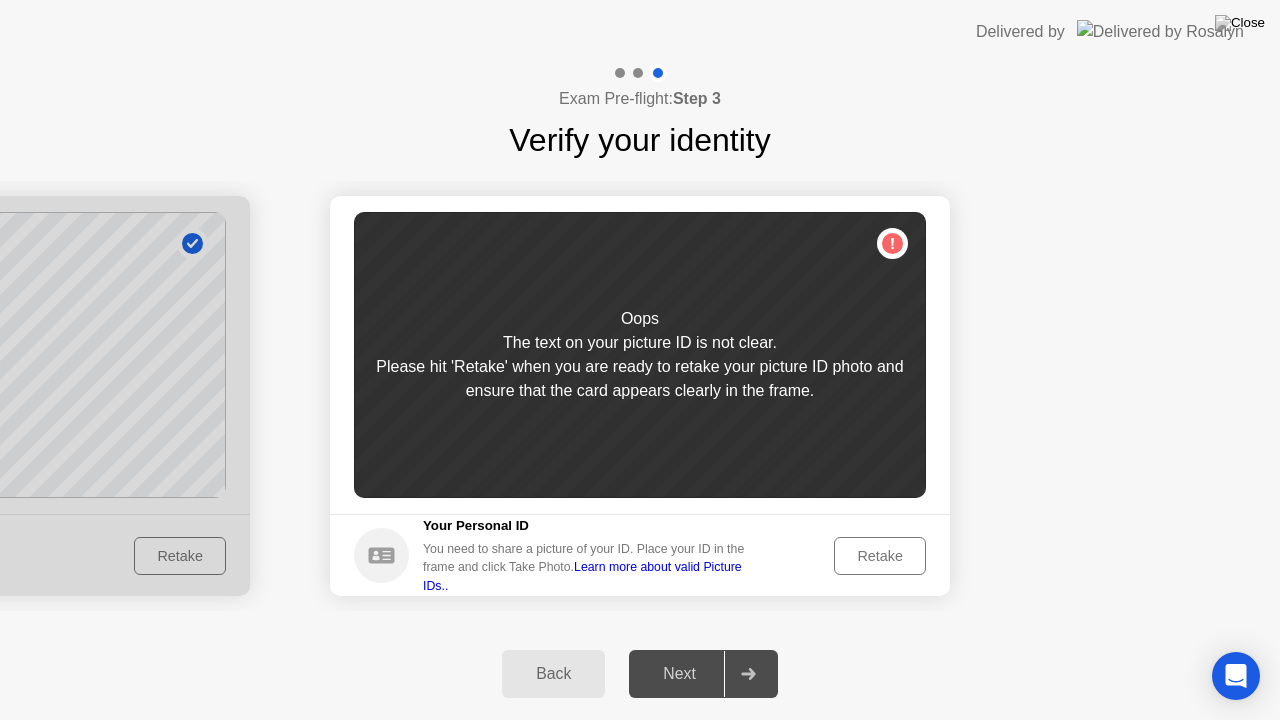 click on "Retake" 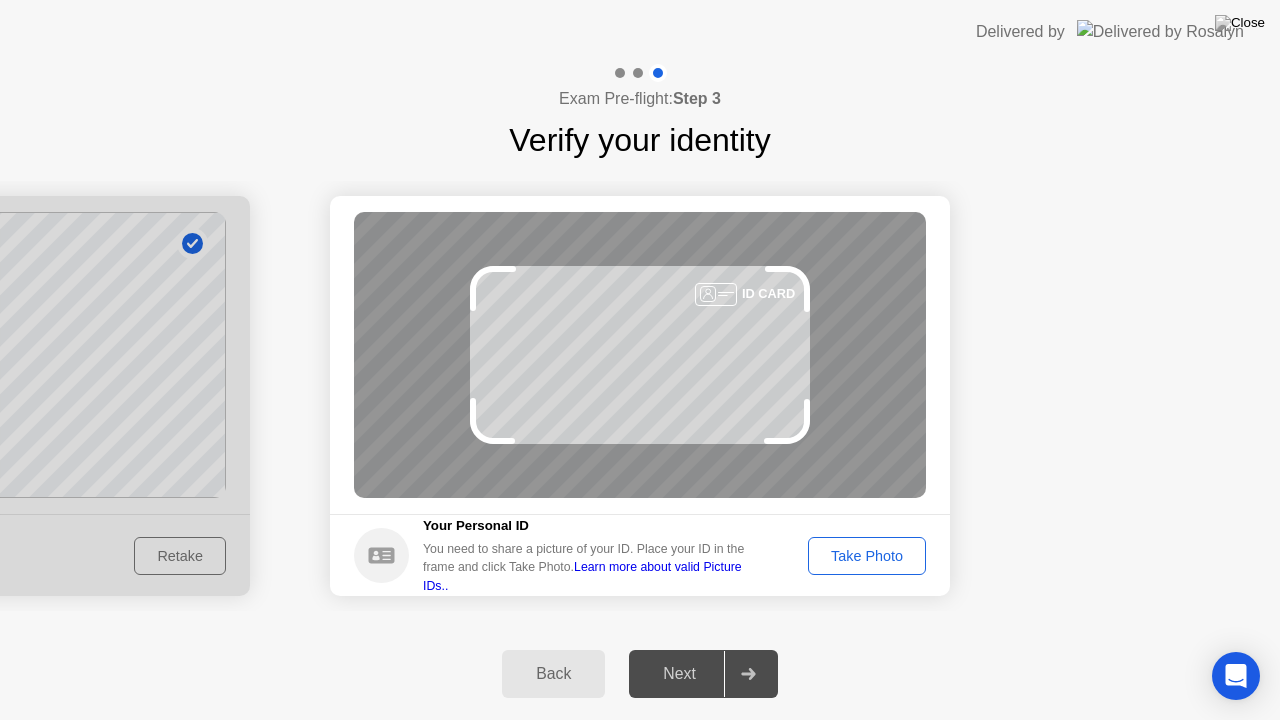 click on "Take Photo" 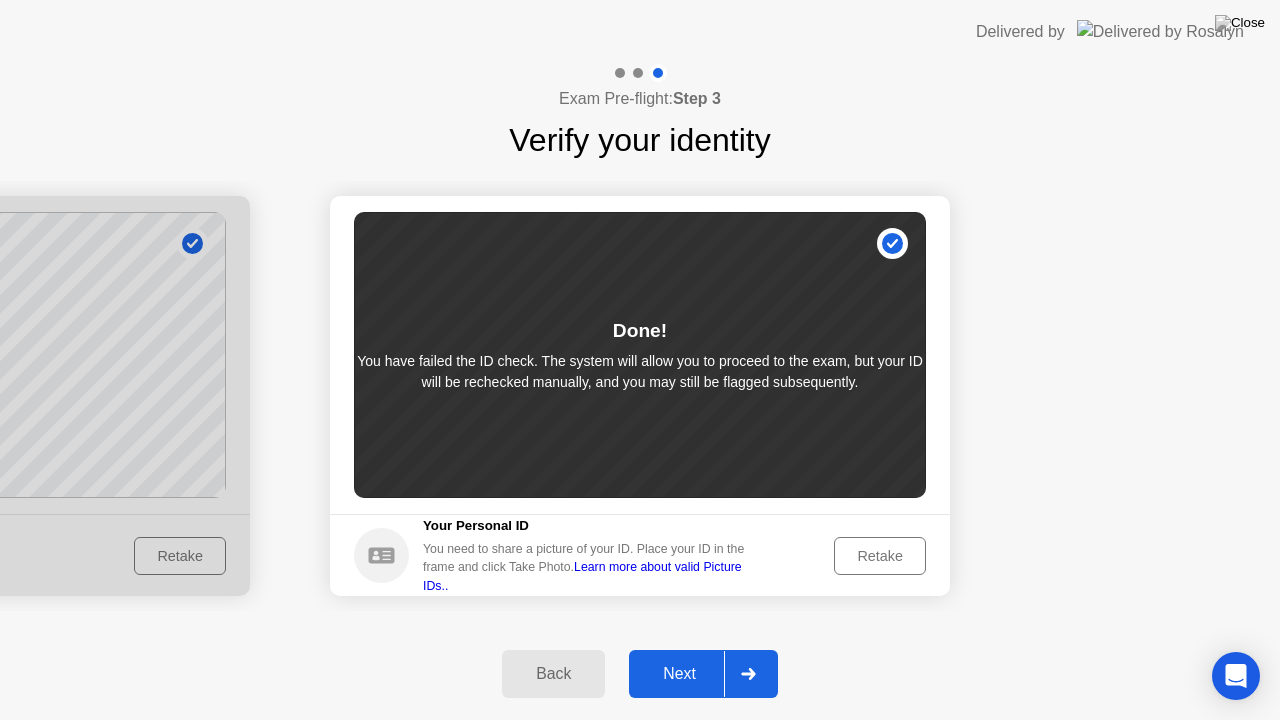click on "Next" 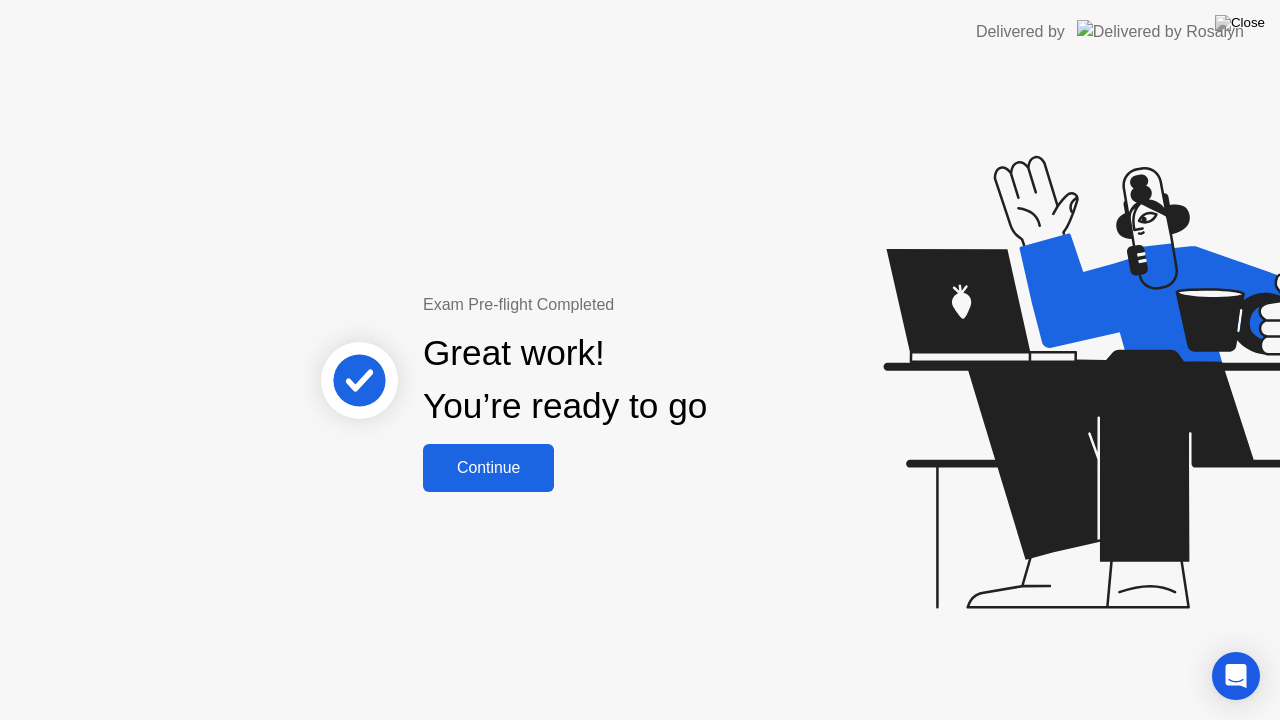 click on "Continue" 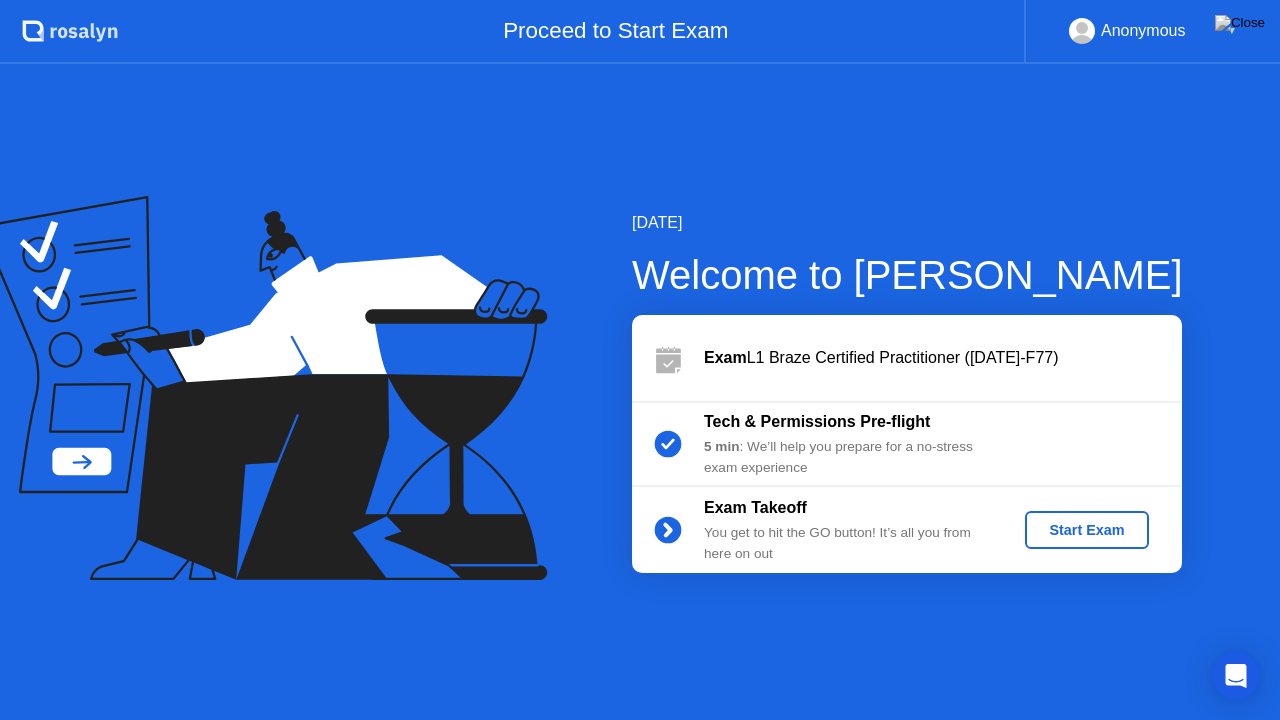 click on "Start Exam" 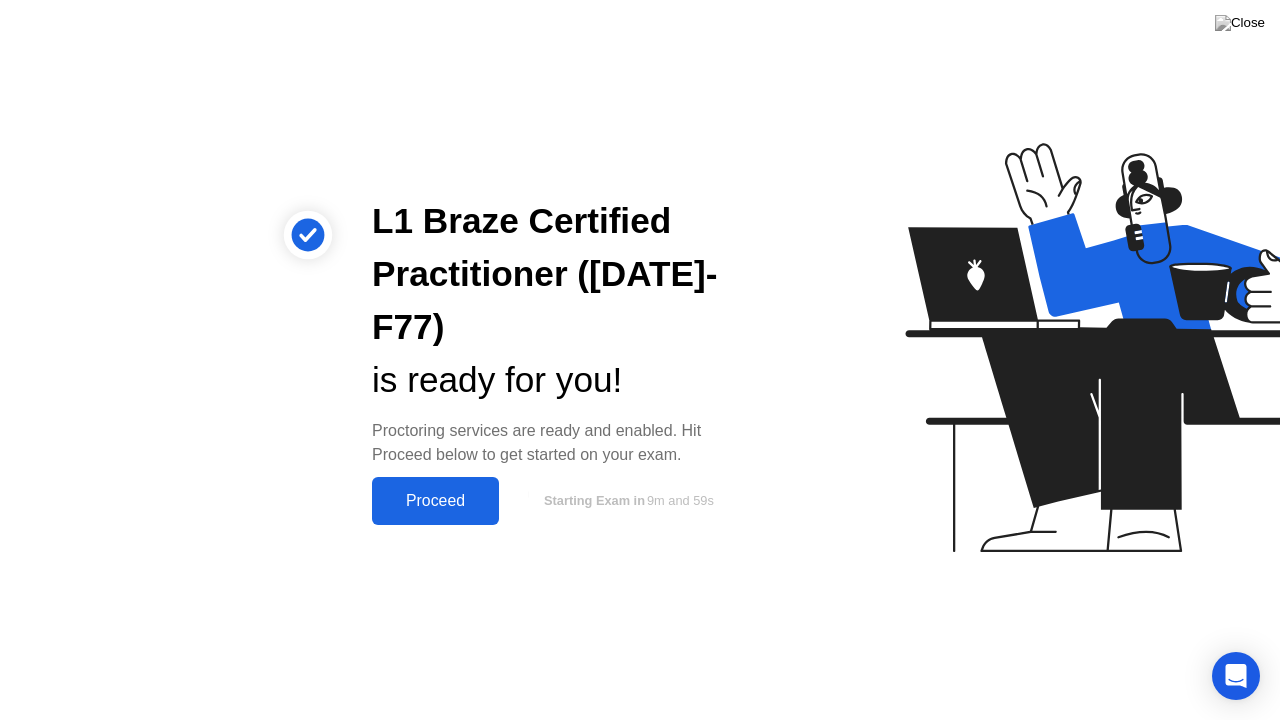 click on "Proceed" 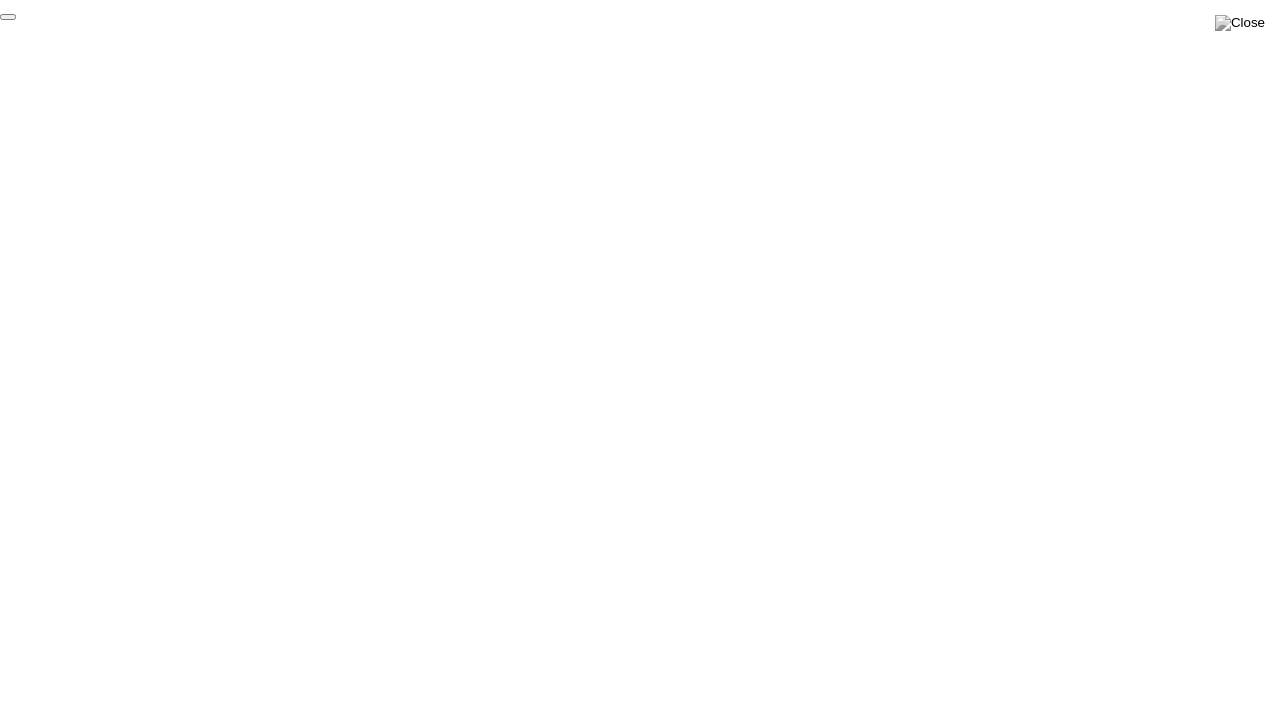 click on "End Proctoring Session" 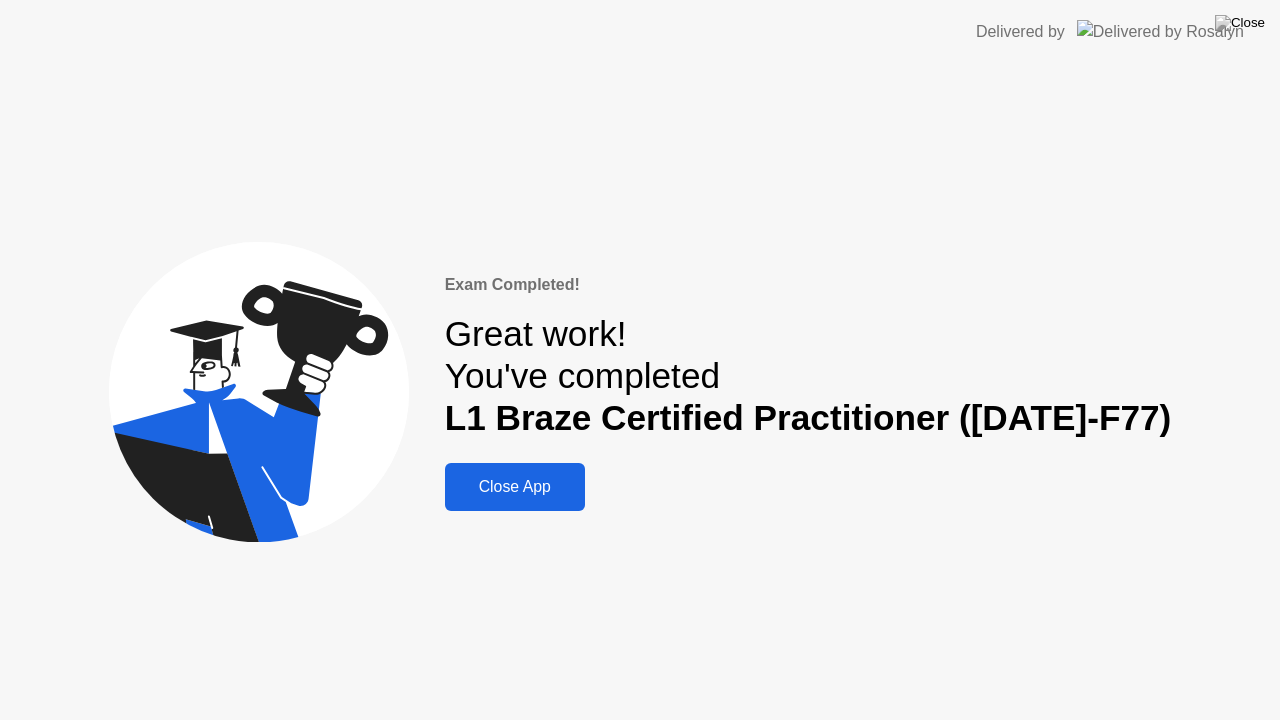 click on "Close App" 